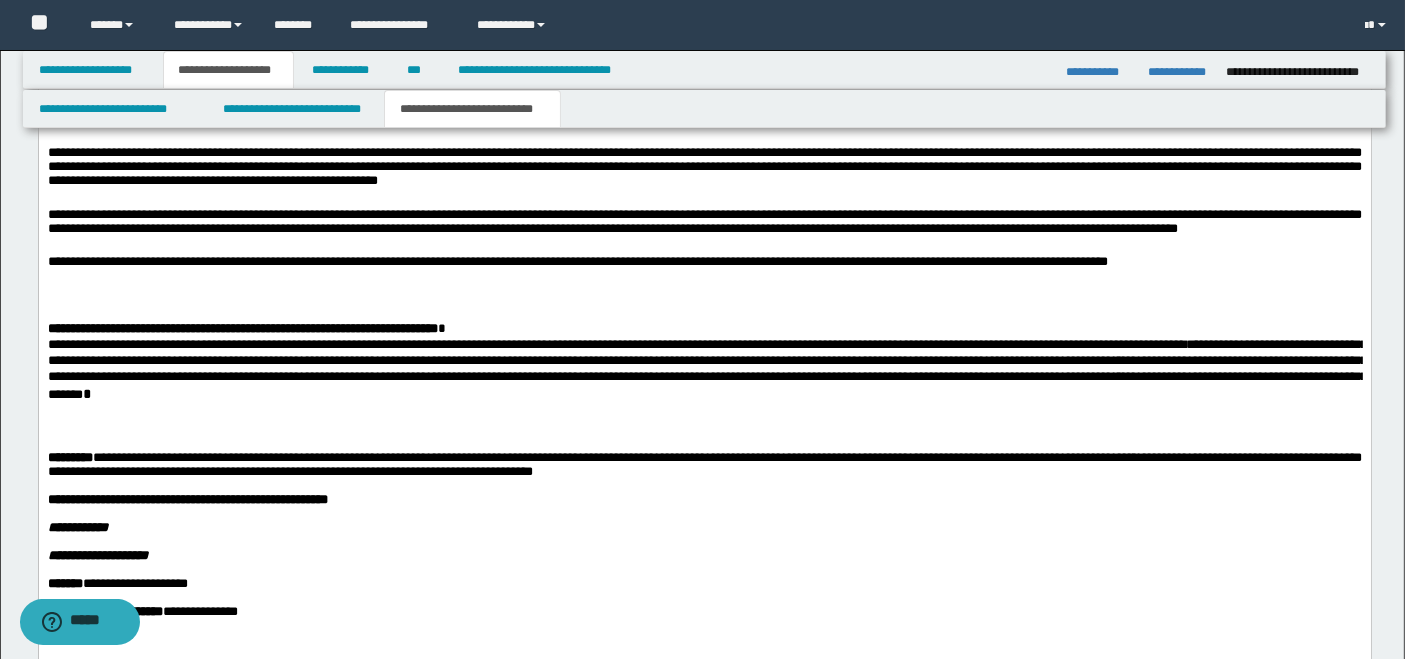 scroll, scrollTop: 0, scrollLeft: 0, axis: both 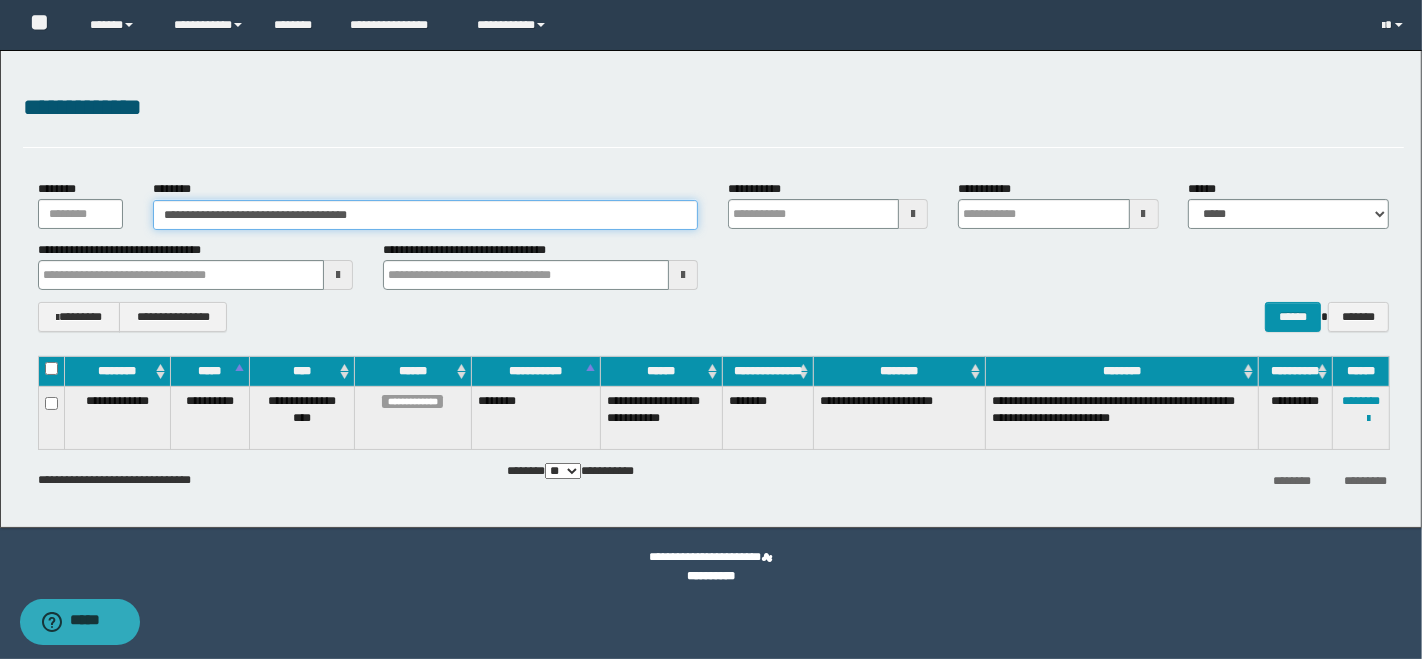 drag, startPoint x: 392, startPoint y: 210, endPoint x: 148, endPoint y: 201, distance: 244.16592 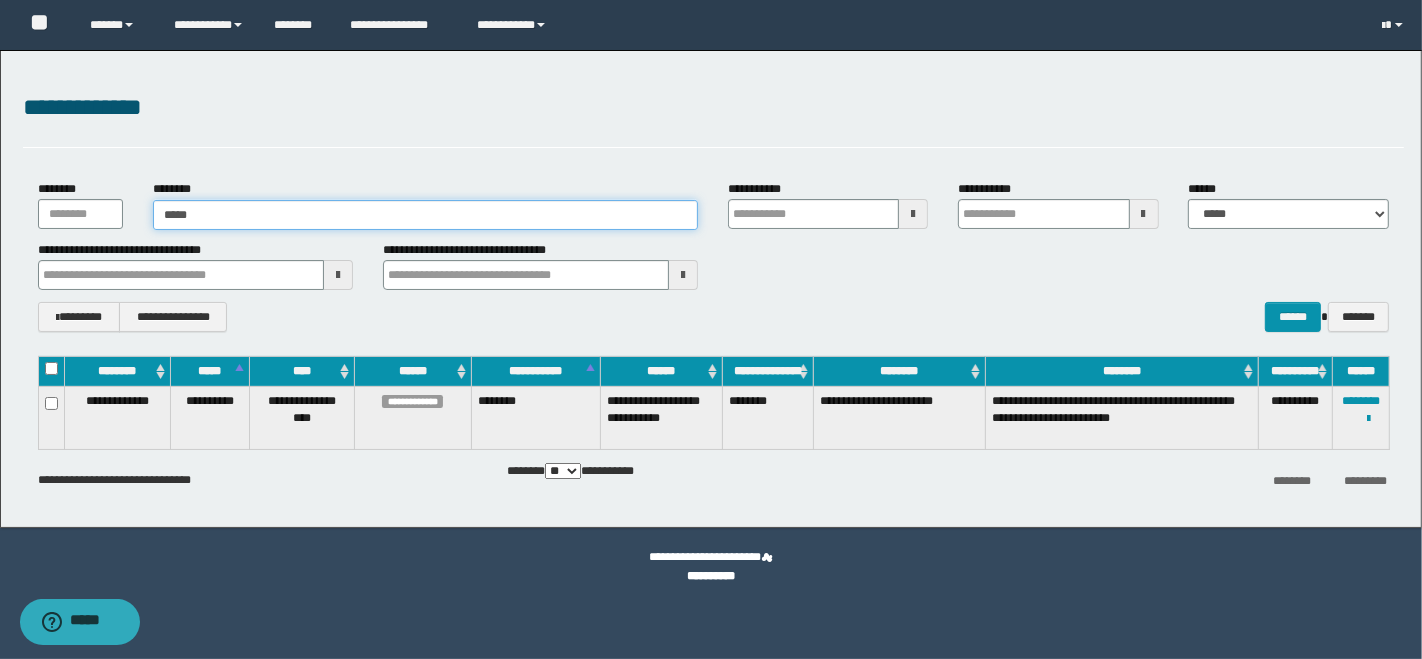 type on "*****" 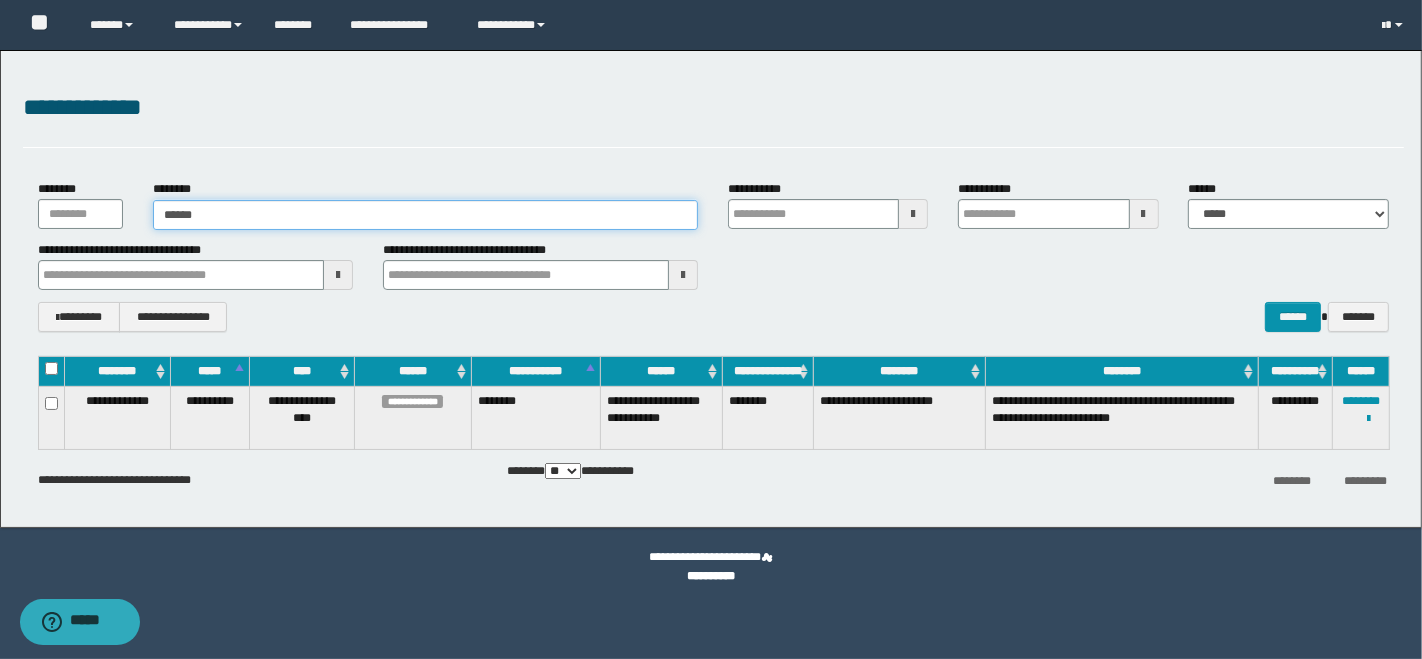 type on "*****" 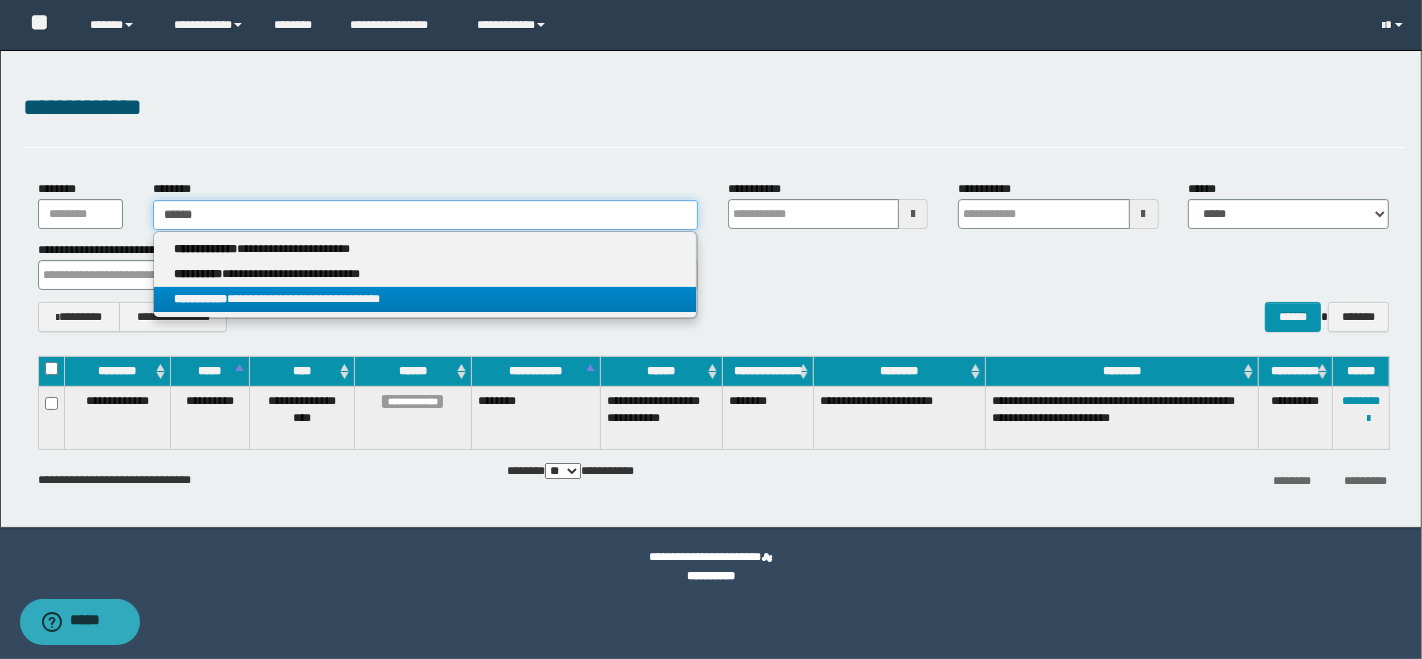 type on "*****" 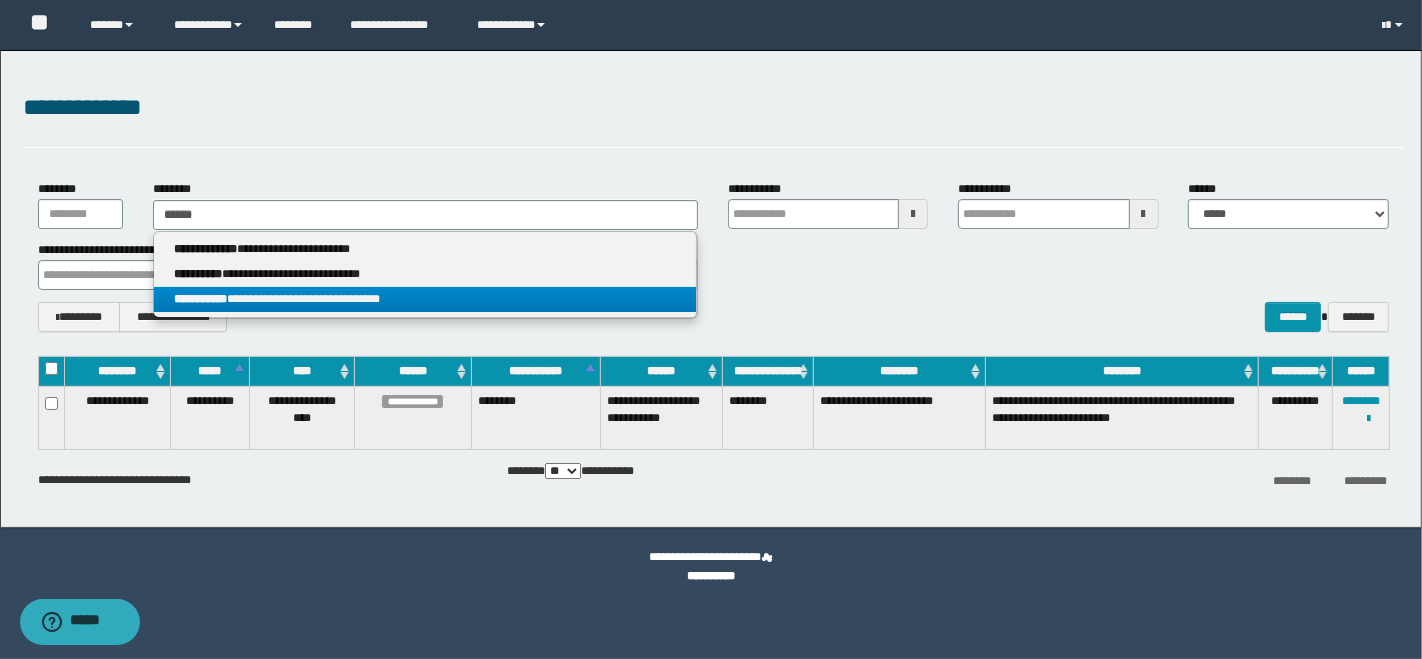 click on "**********" at bounding box center [425, 299] 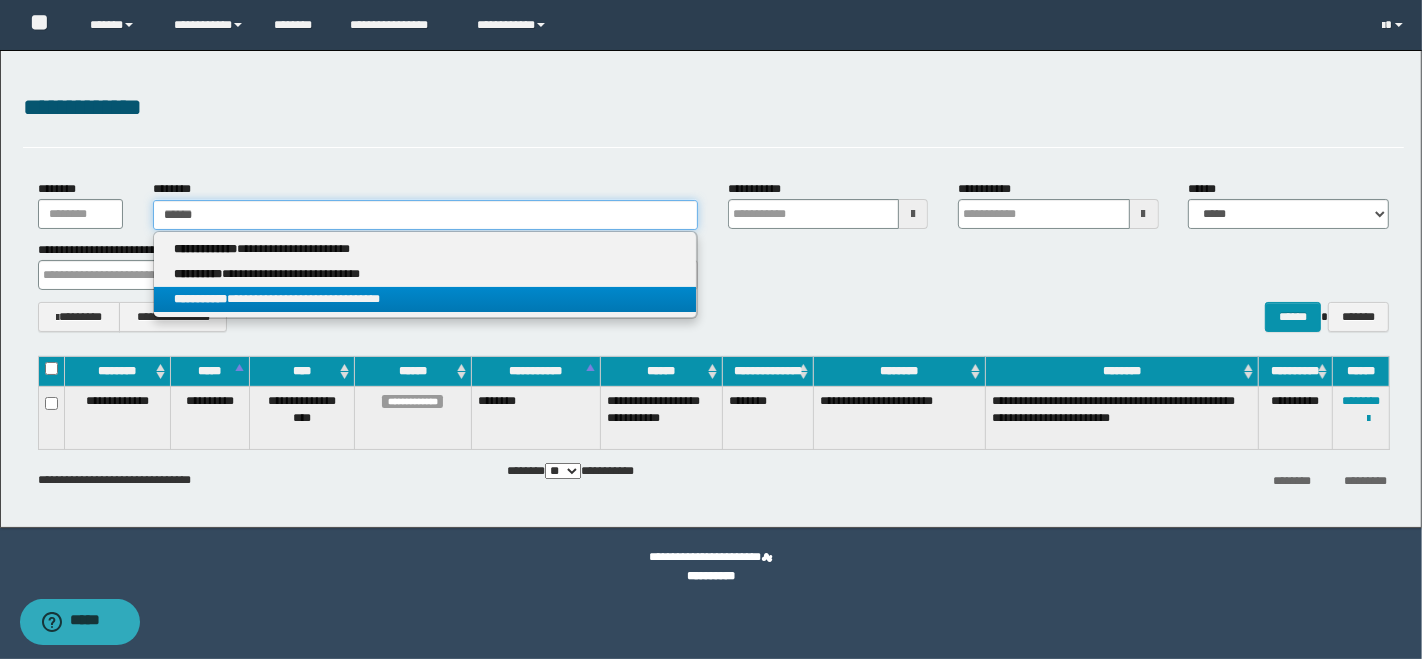 type 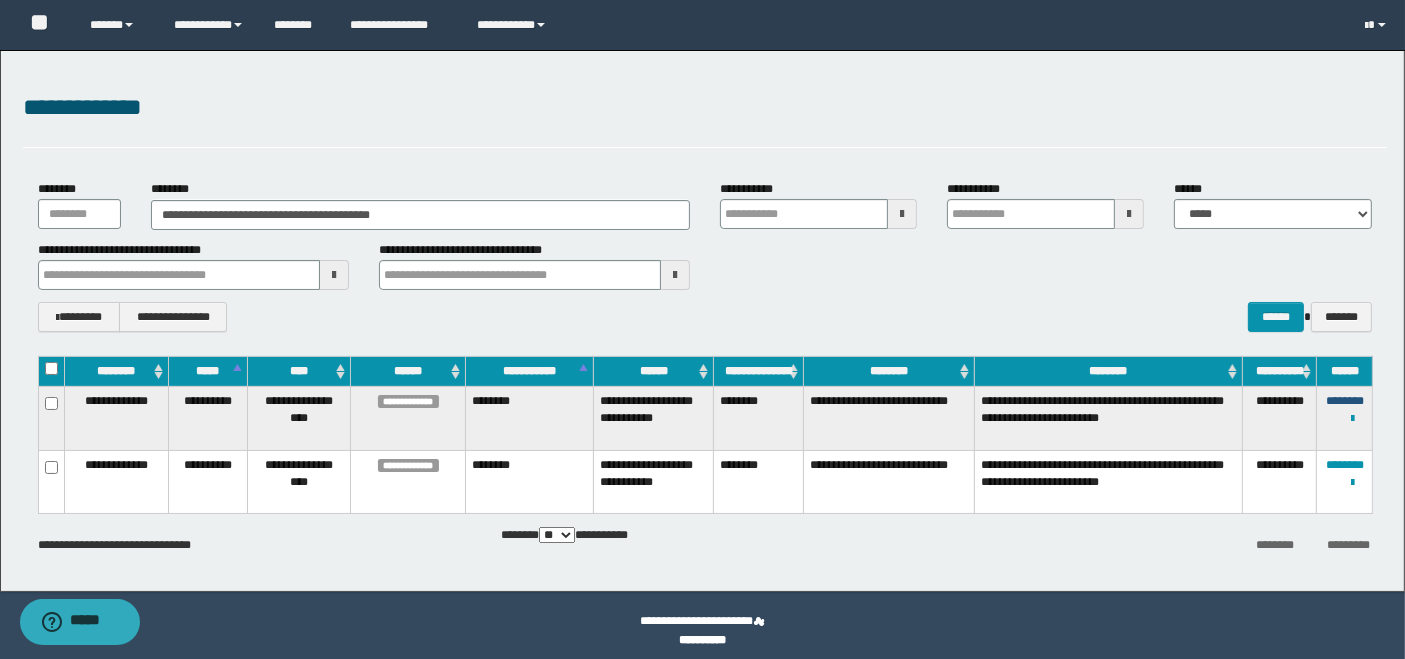 click on "********" at bounding box center [1345, 401] 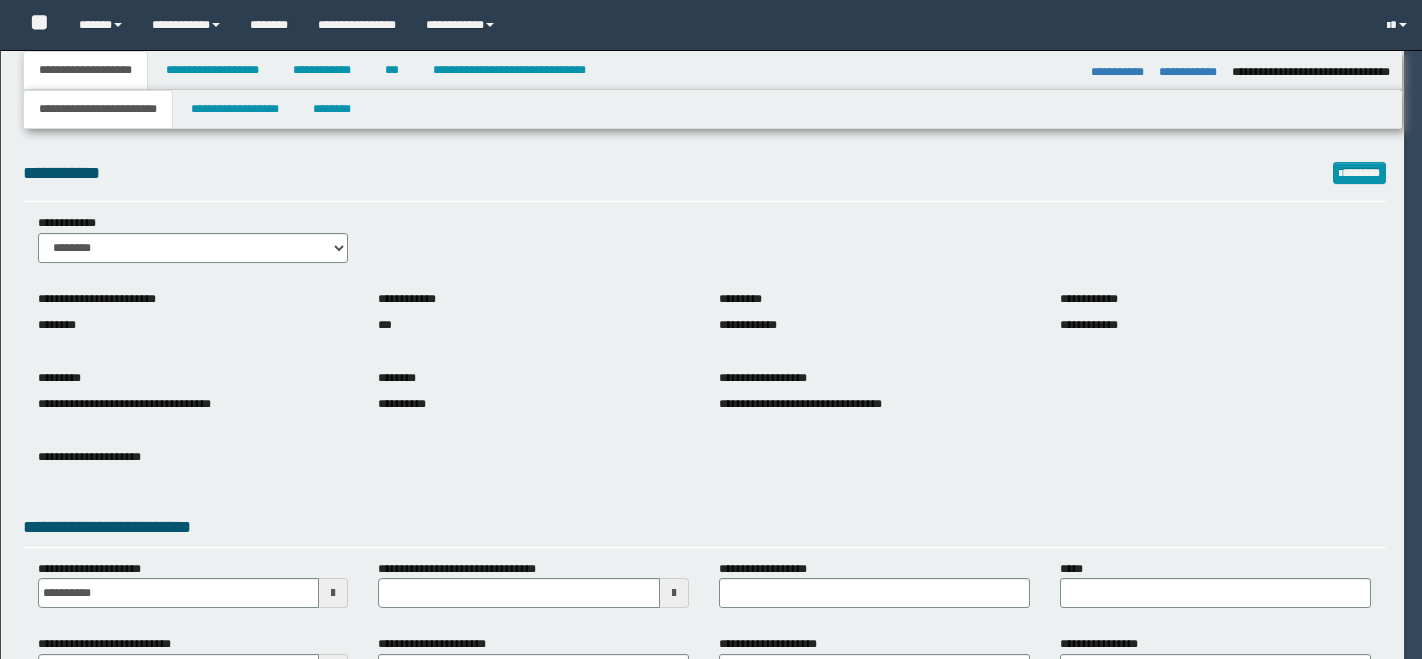 select on "**" 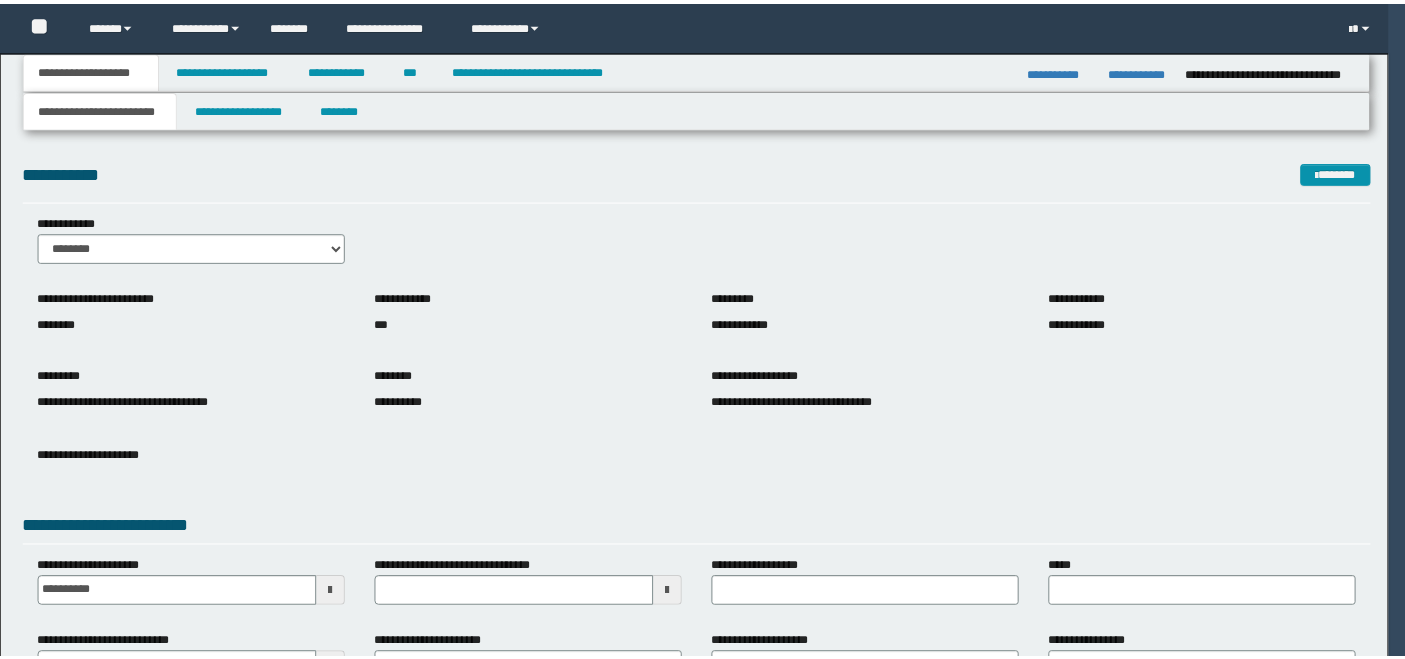 scroll, scrollTop: 0, scrollLeft: 0, axis: both 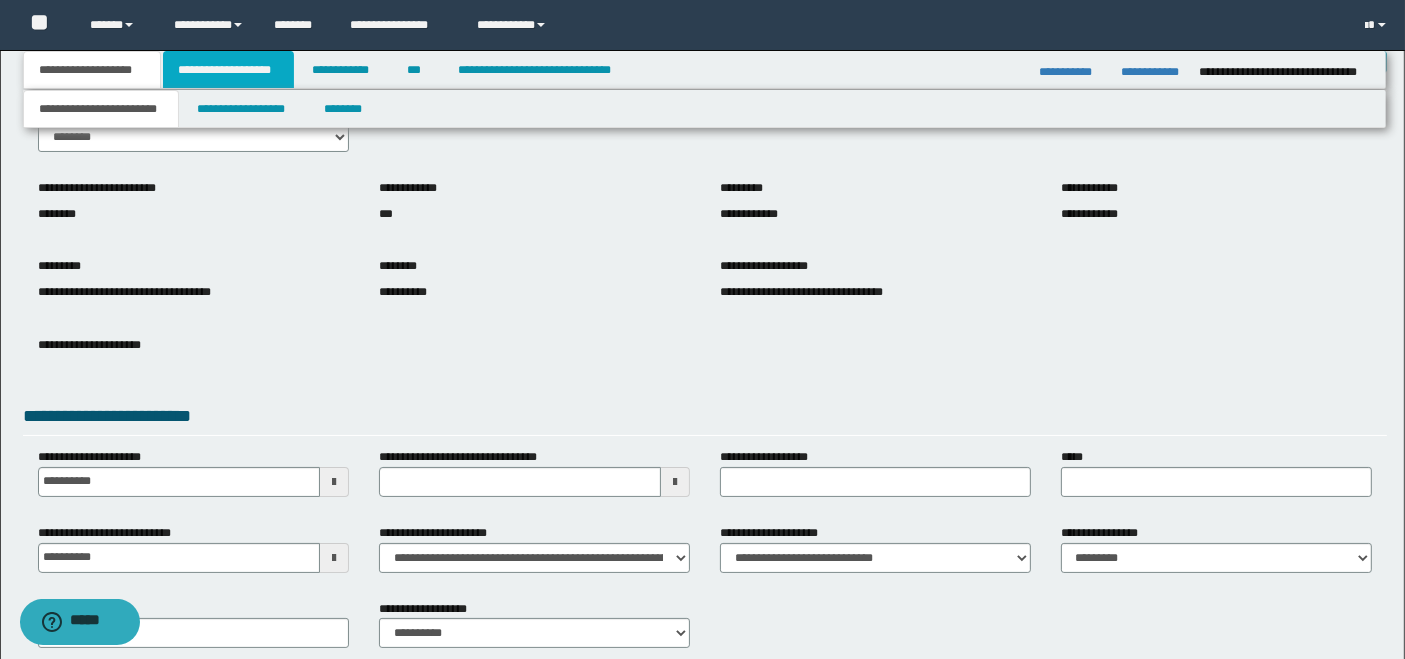 click on "**********" at bounding box center (228, 70) 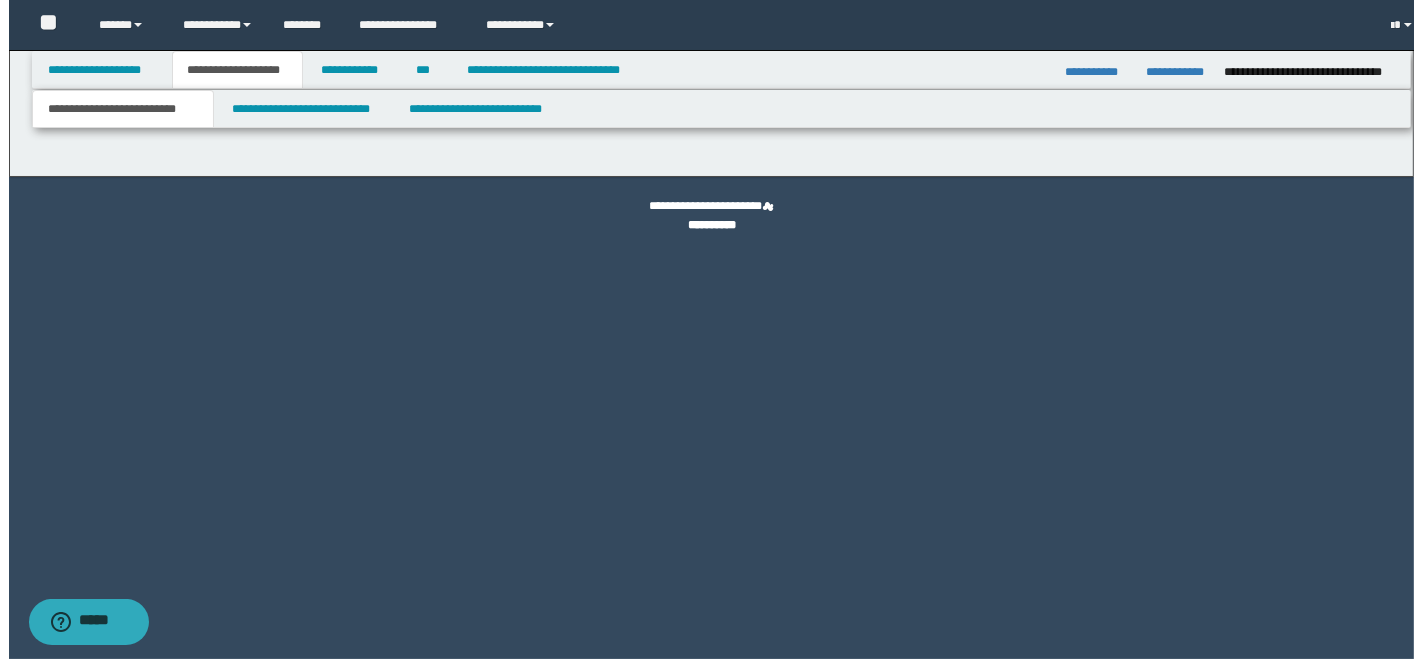 scroll, scrollTop: 0, scrollLeft: 0, axis: both 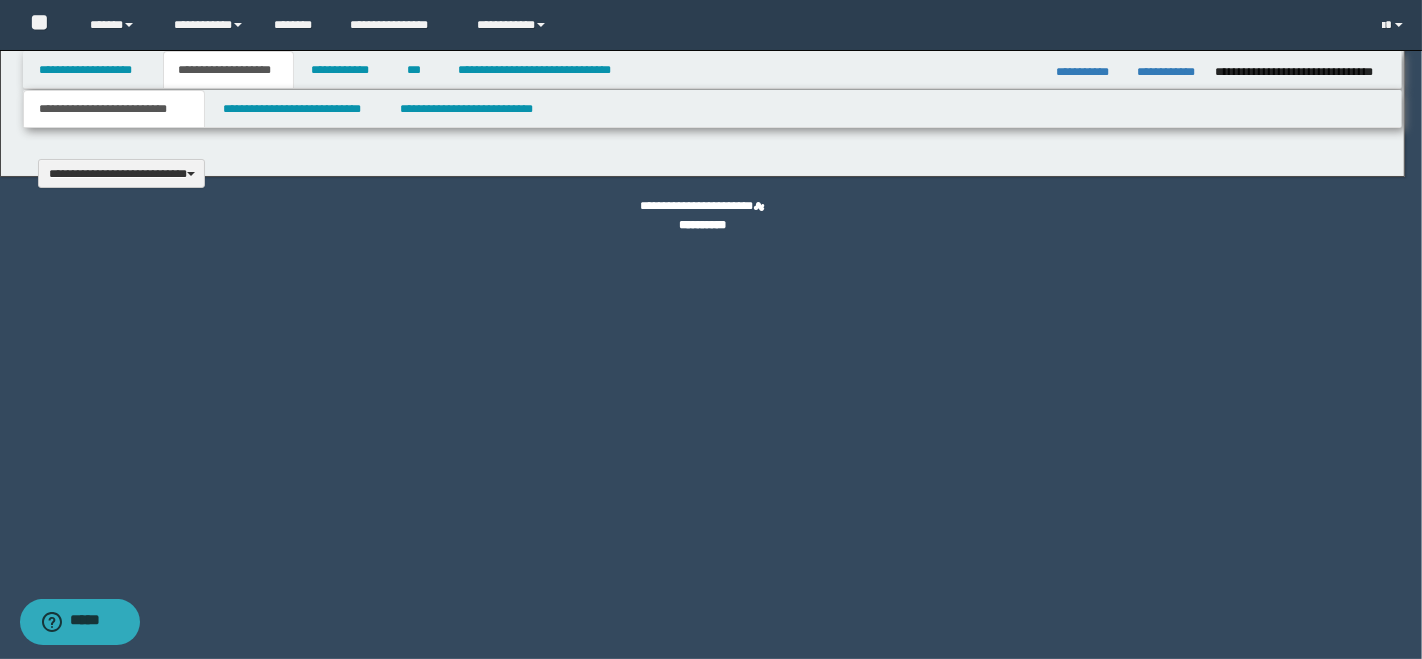 type 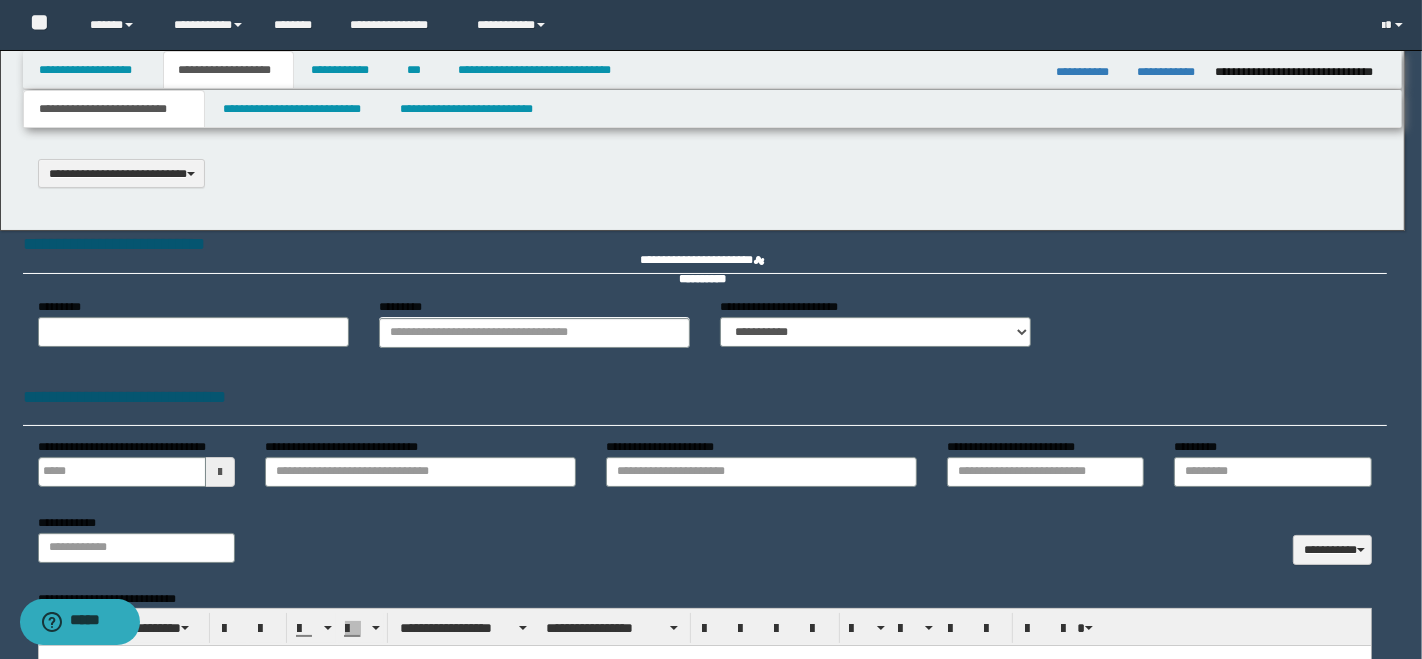 scroll, scrollTop: 0, scrollLeft: 0, axis: both 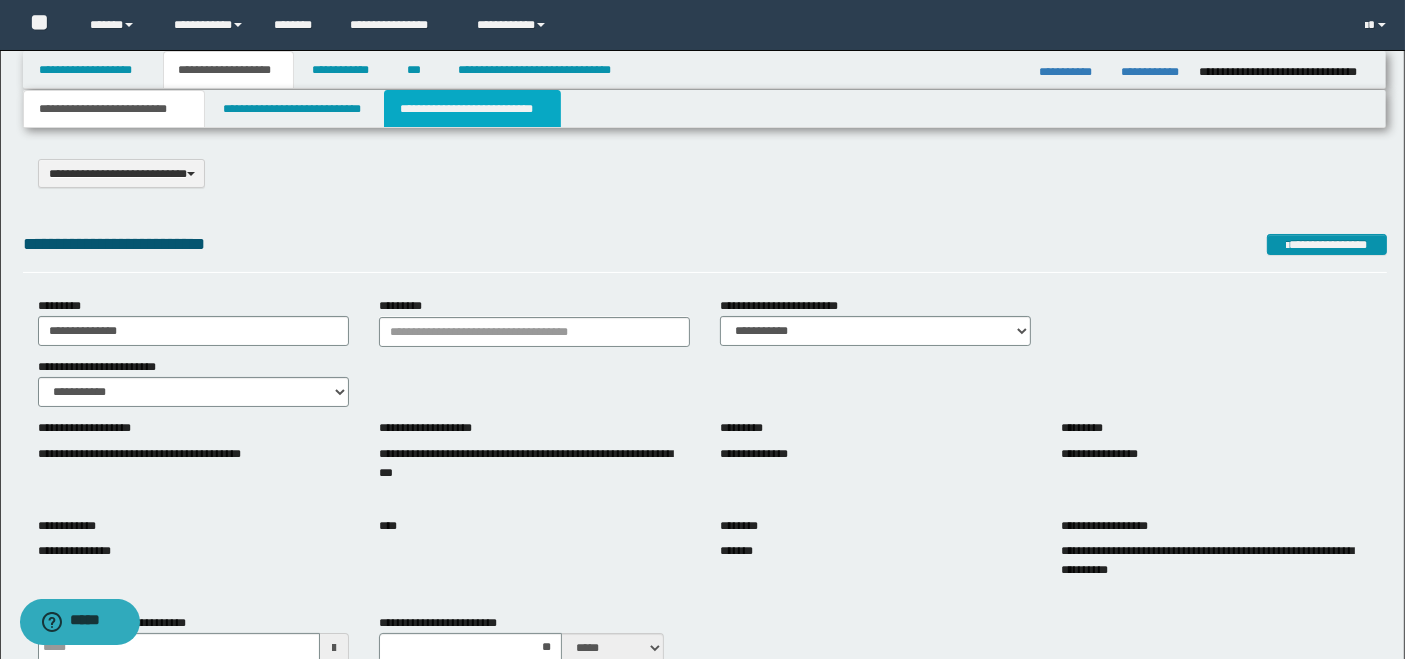 click on "**********" at bounding box center (472, 109) 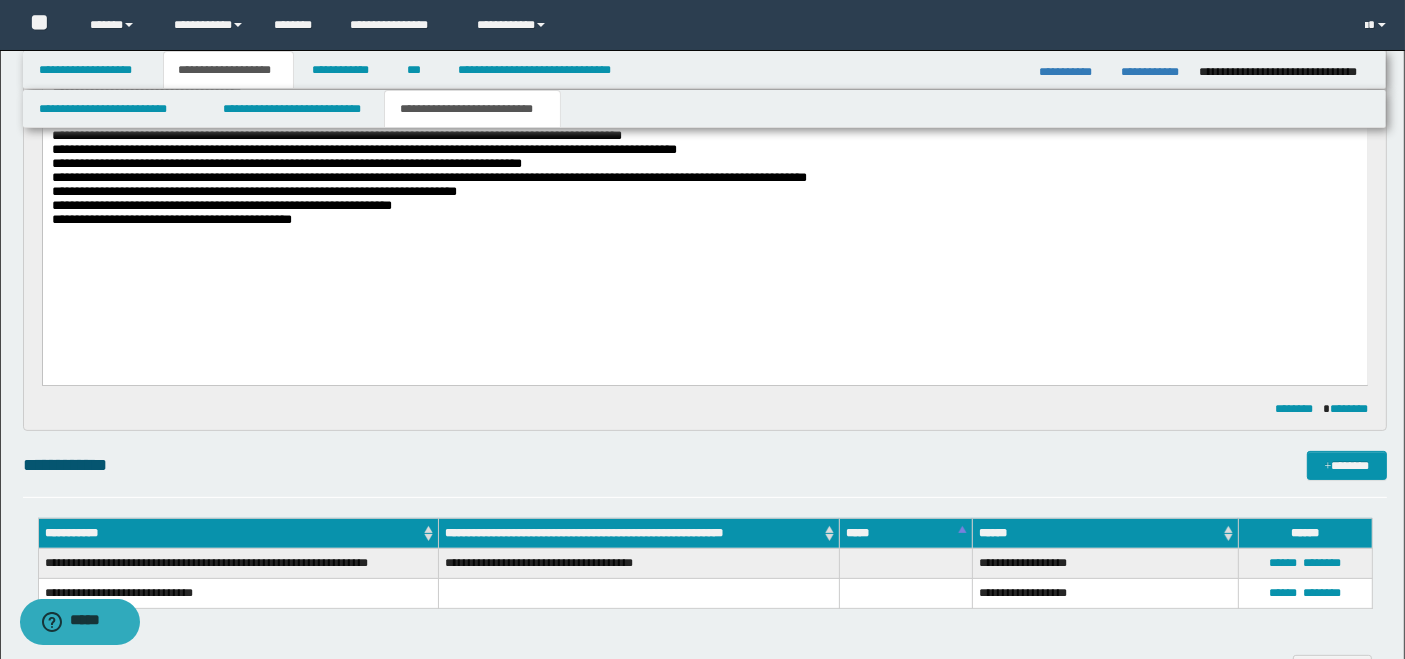 scroll, scrollTop: 666, scrollLeft: 0, axis: vertical 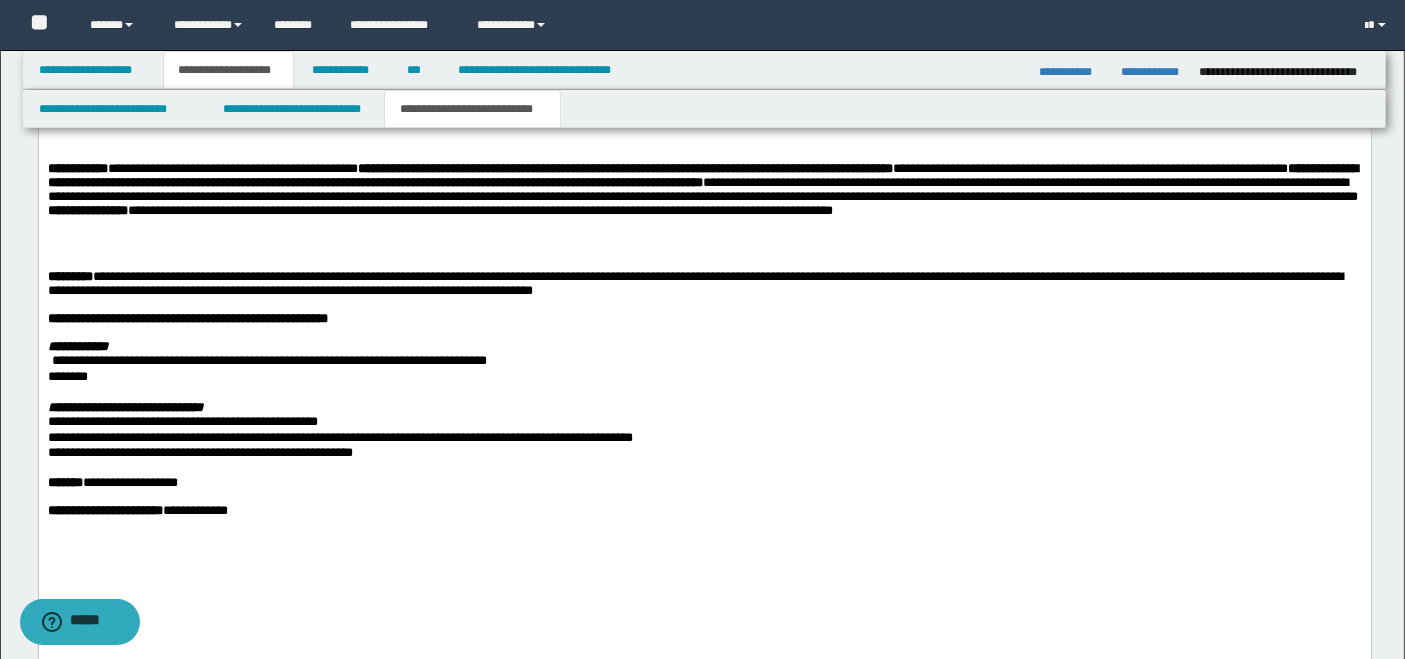 click on "**********" at bounding box center (694, 284) 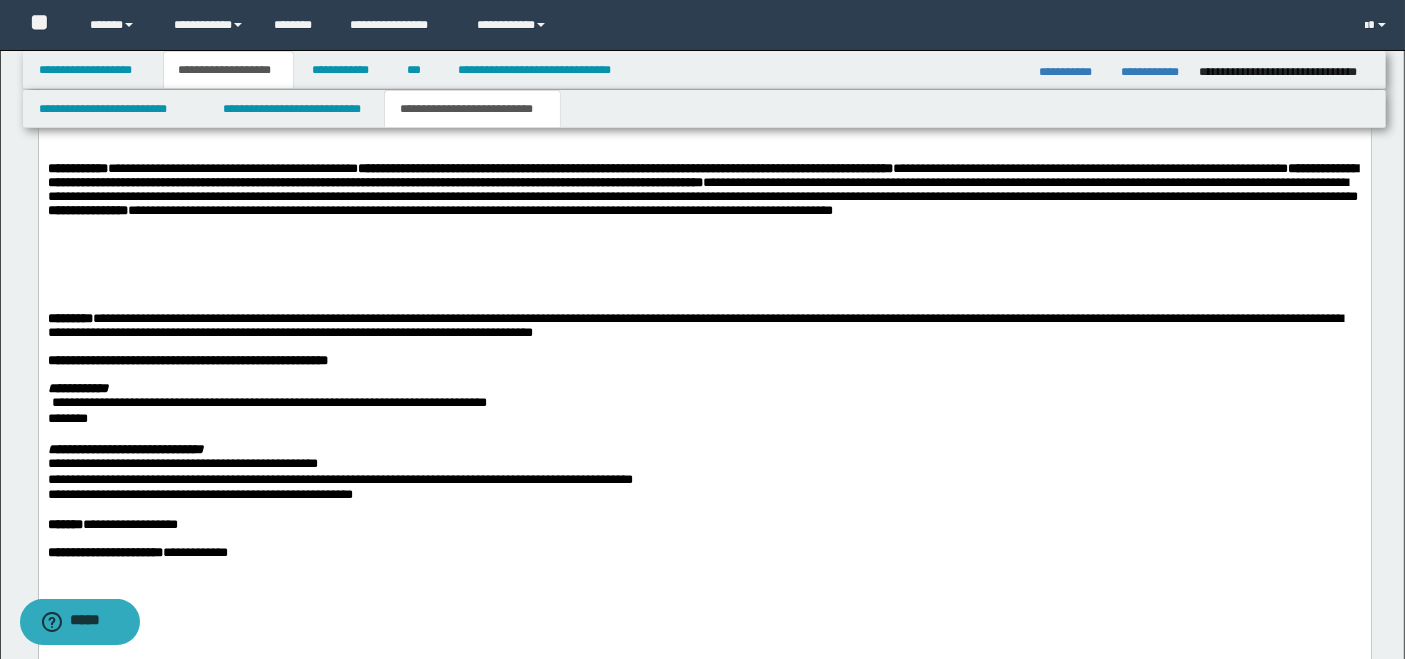 type 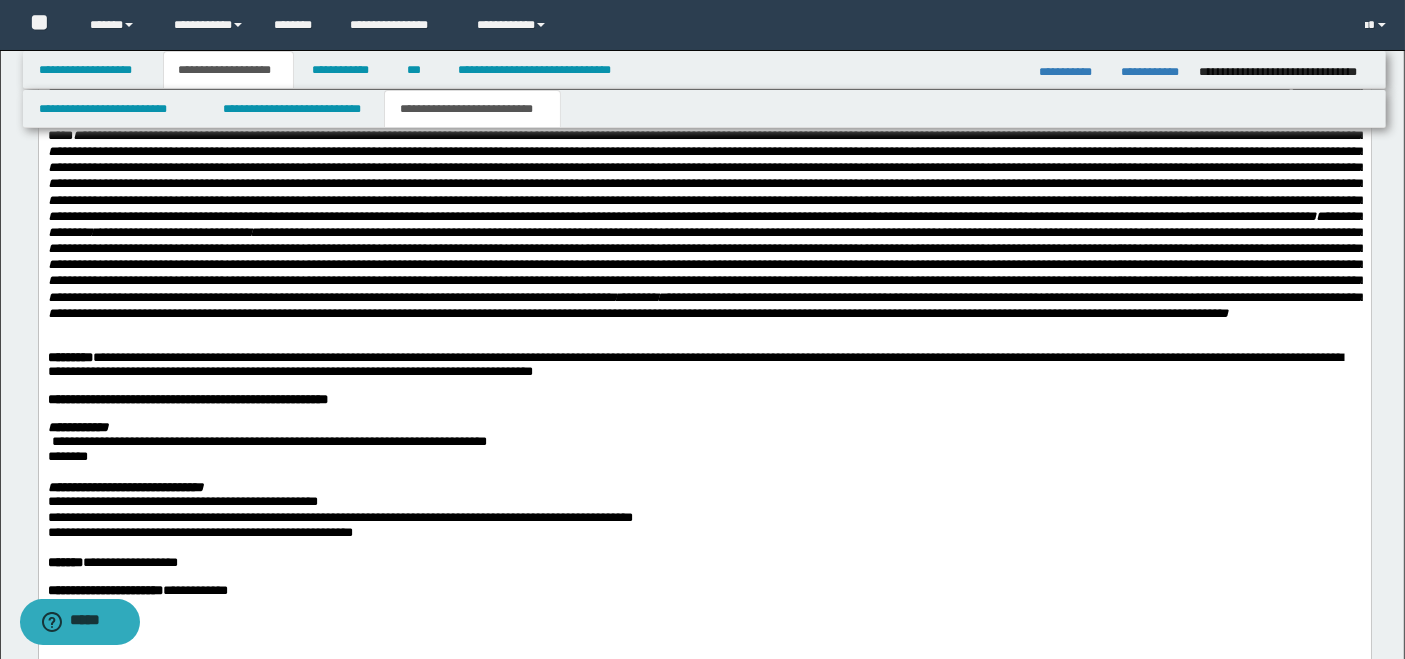 scroll, scrollTop: 3555, scrollLeft: 0, axis: vertical 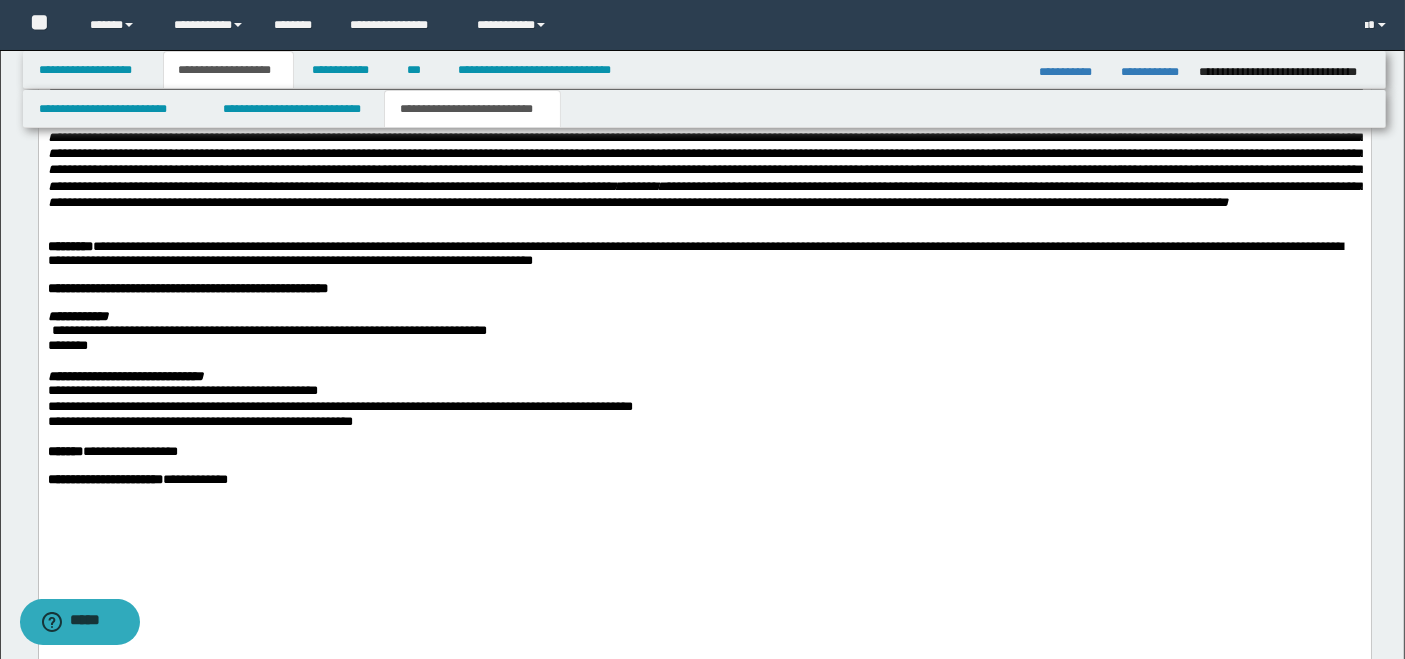 click on "**********" at bounding box center [706, 195] 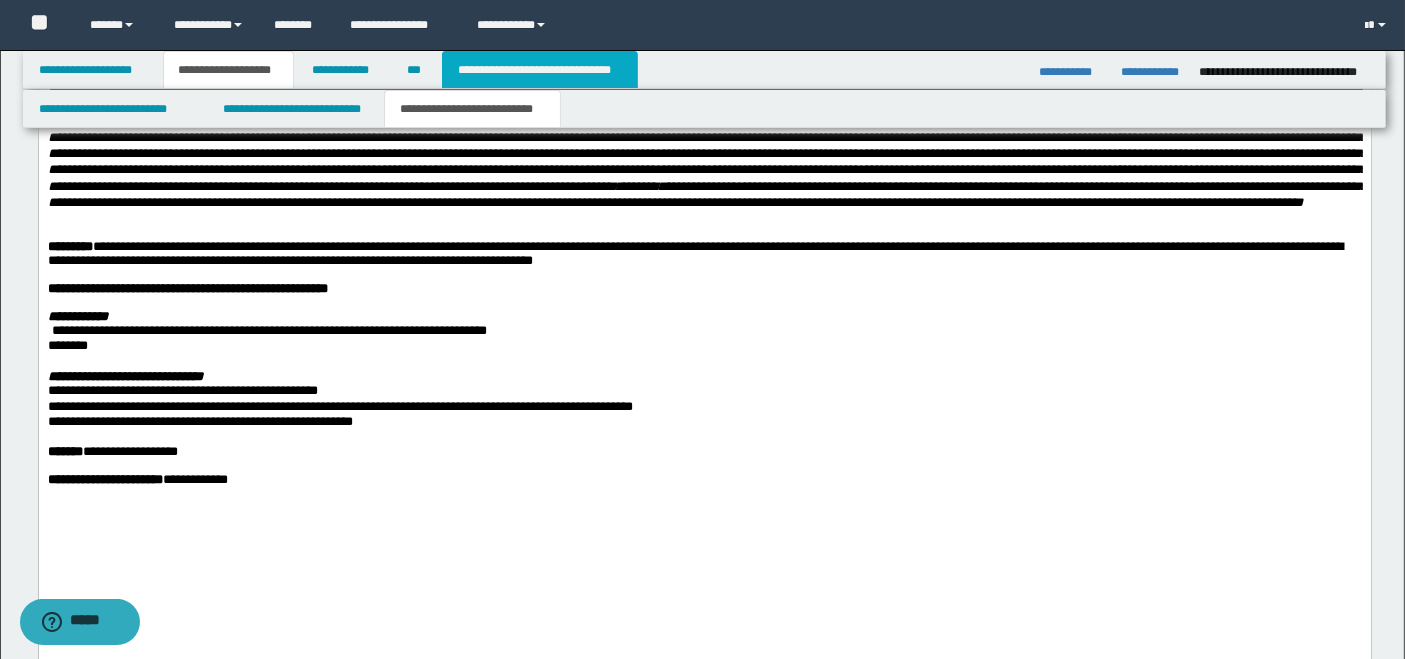 click on "**********" at bounding box center [540, 70] 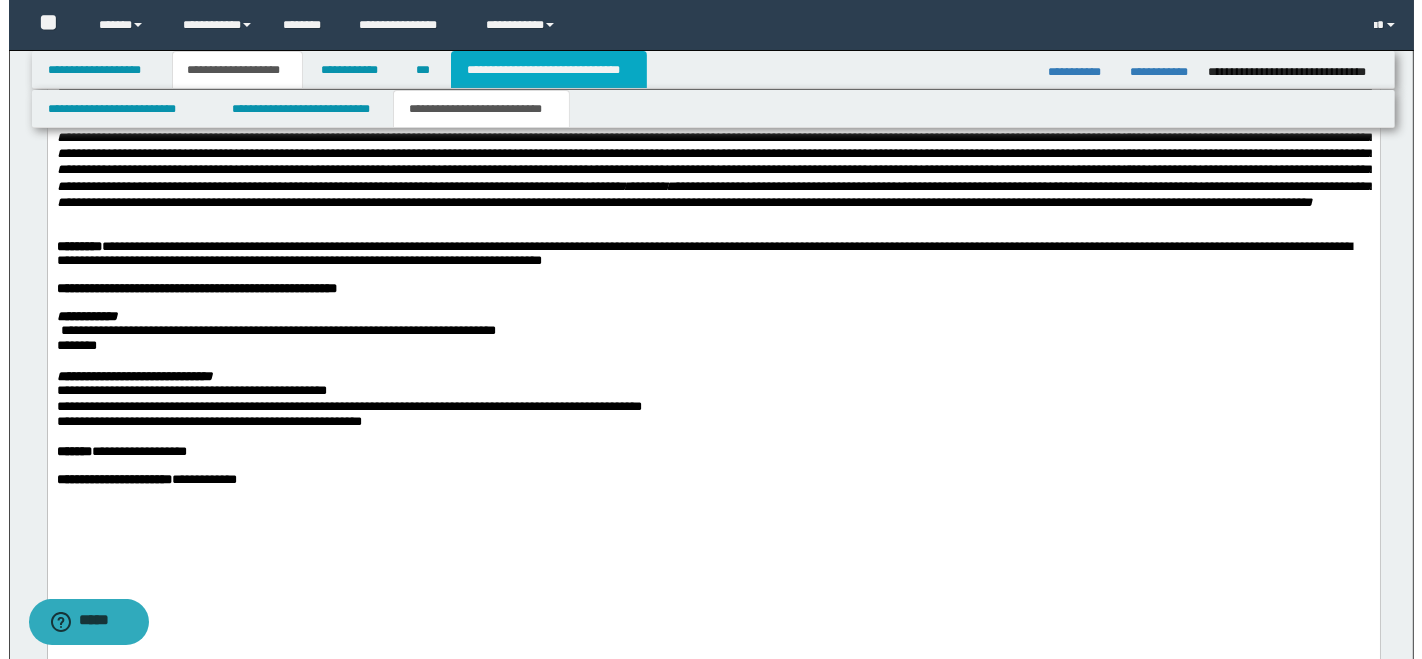 scroll, scrollTop: 0, scrollLeft: 0, axis: both 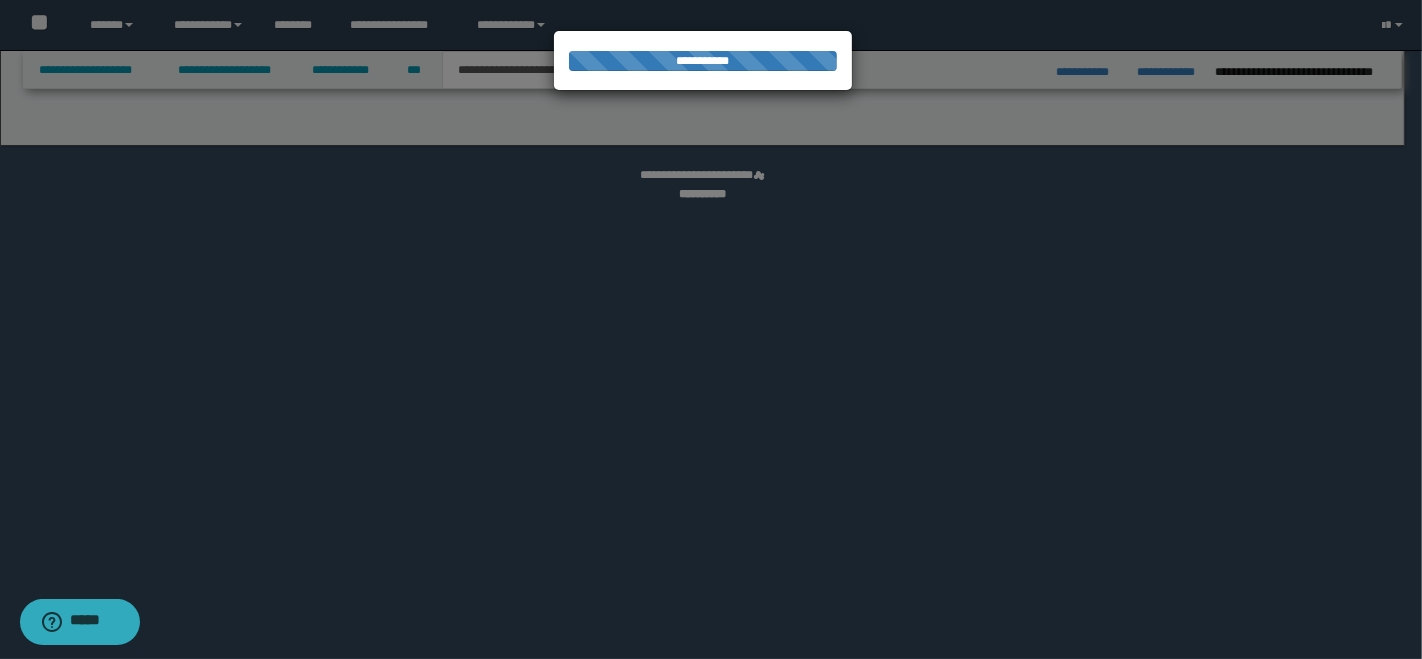 select on "*" 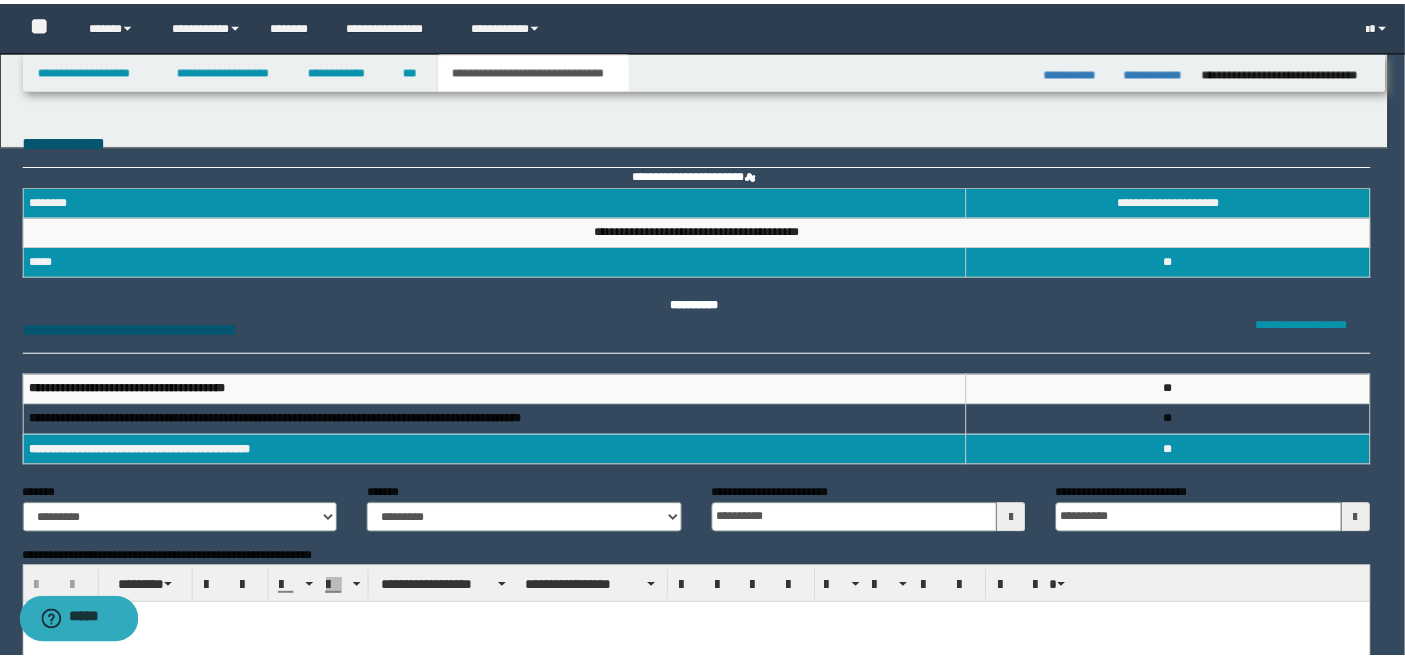 scroll, scrollTop: 0, scrollLeft: 0, axis: both 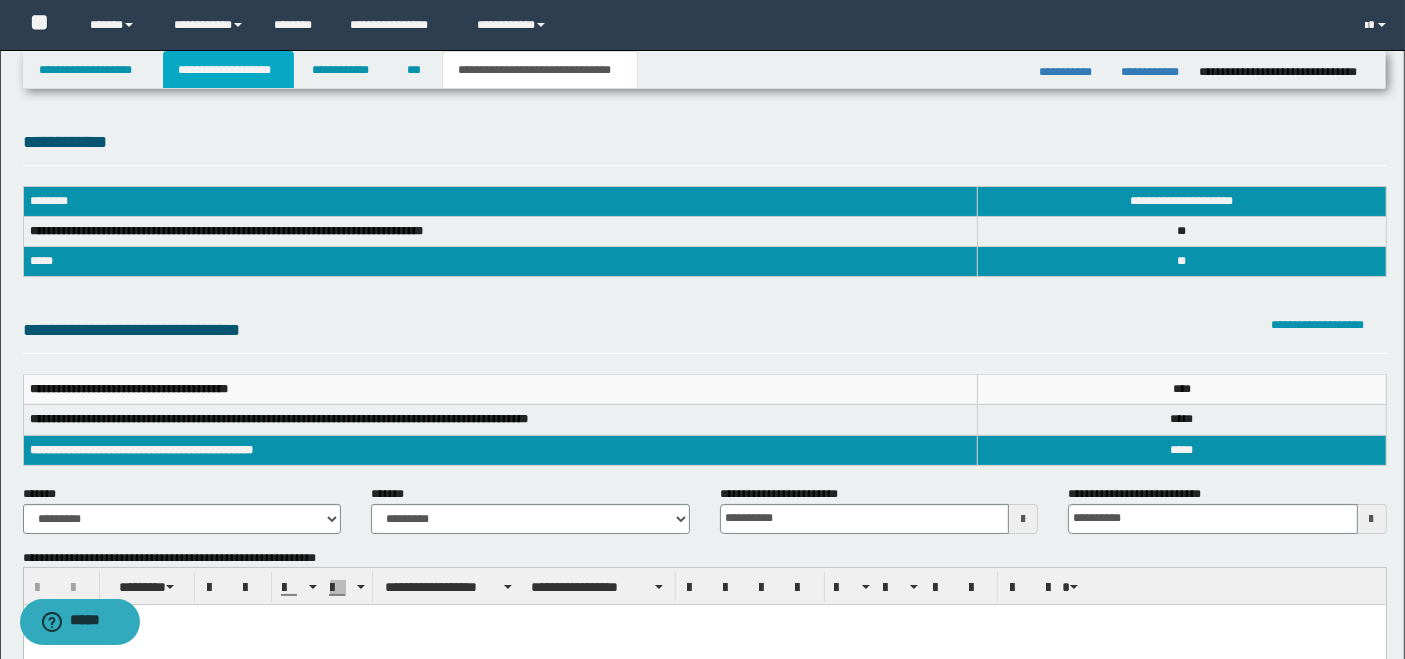 click on "**********" at bounding box center (228, 70) 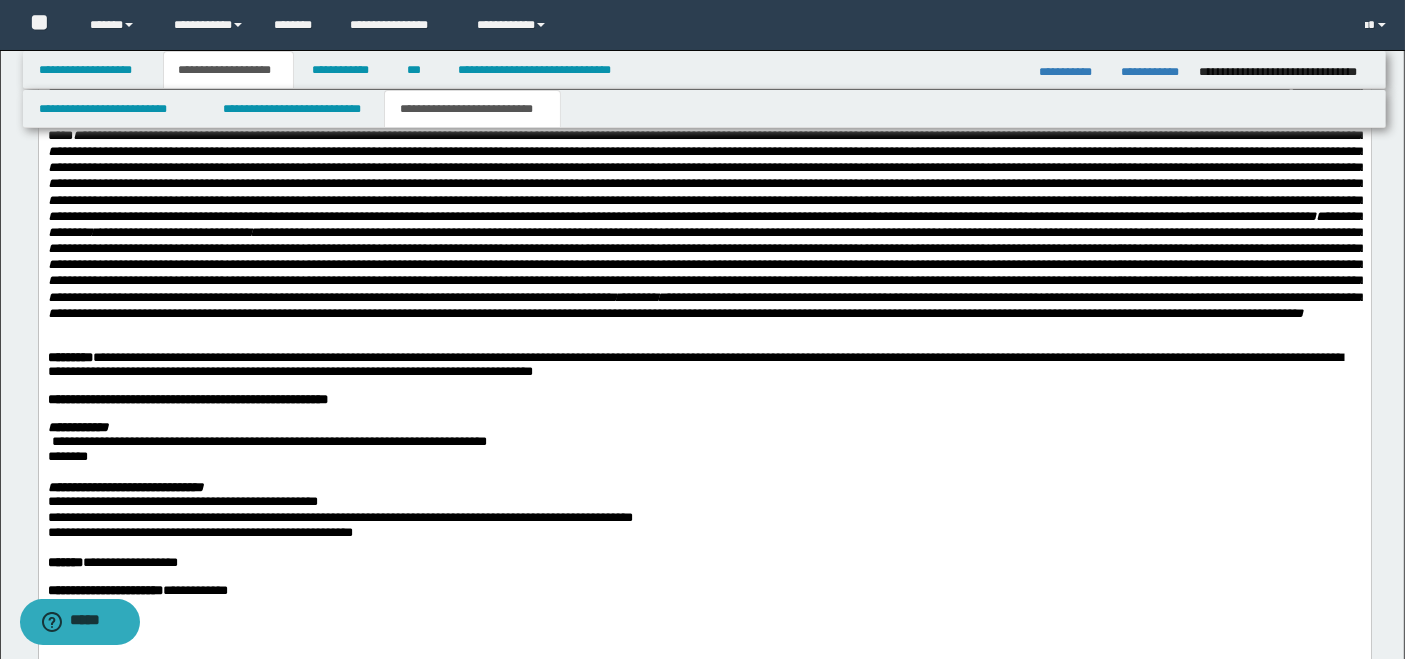 scroll, scrollTop: 3666, scrollLeft: 0, axis: vertical 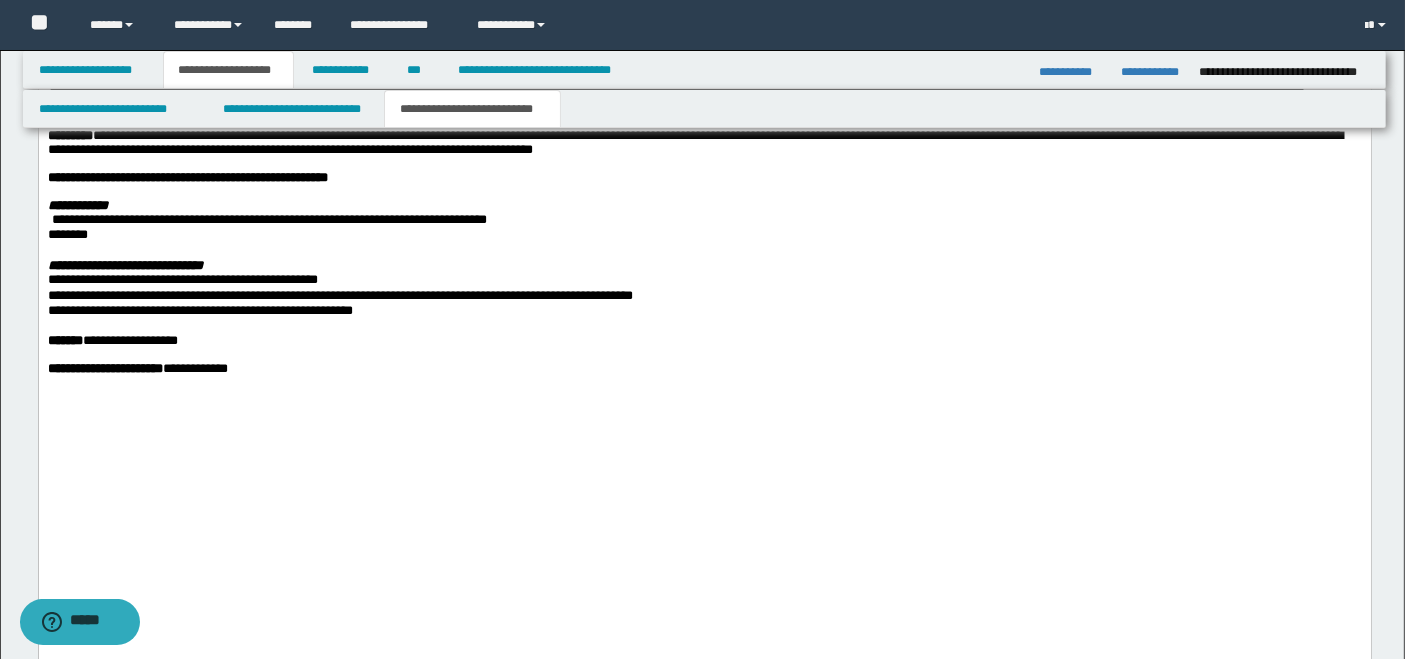 click on "**********" at bounding box center (704, 314) 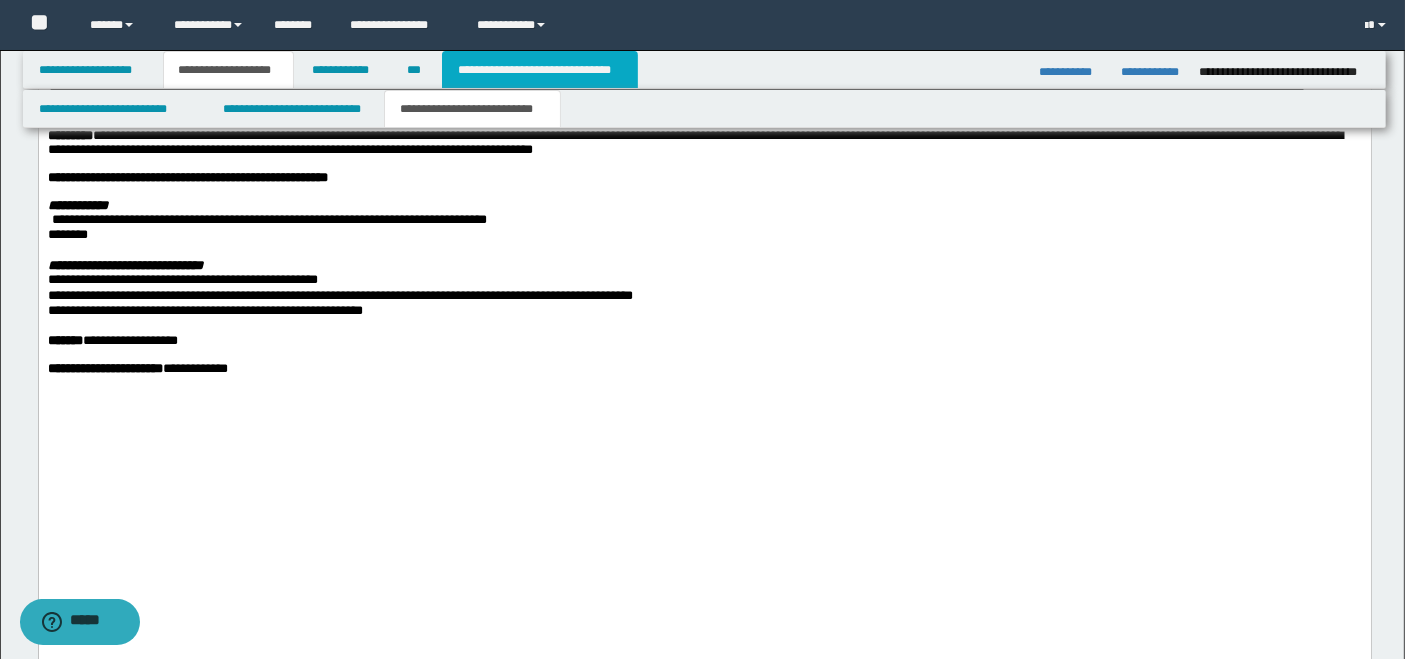click on "**********" at bounding box center (540, 70) 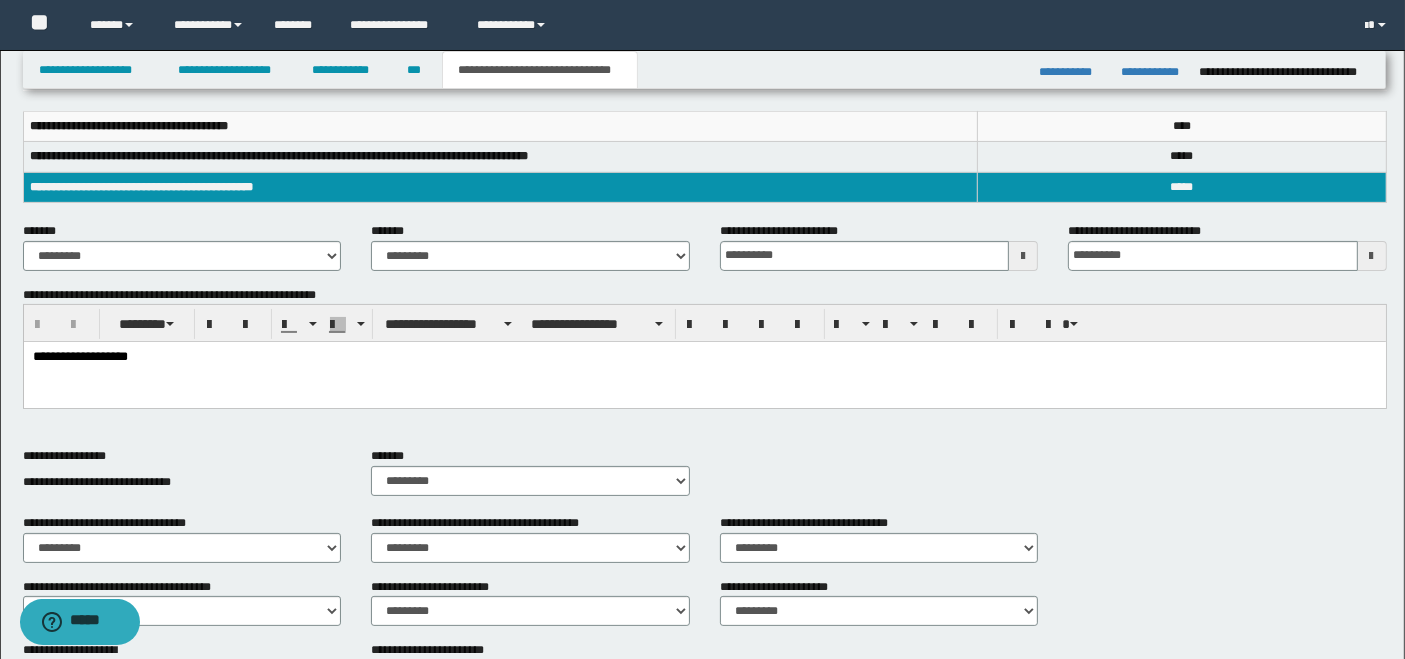 scroll, scrollTop: 152, scrollLeft: 0, axis: vertical 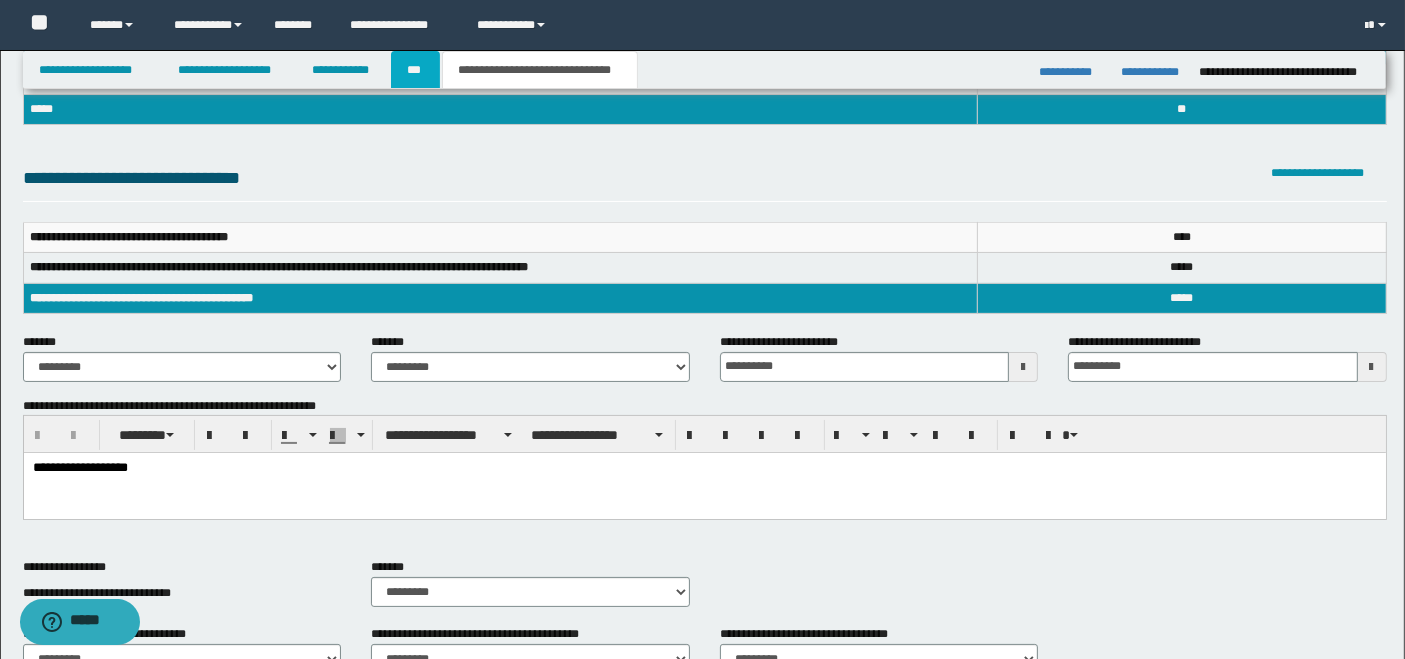 click on "***" at bounding box center (415, 70) 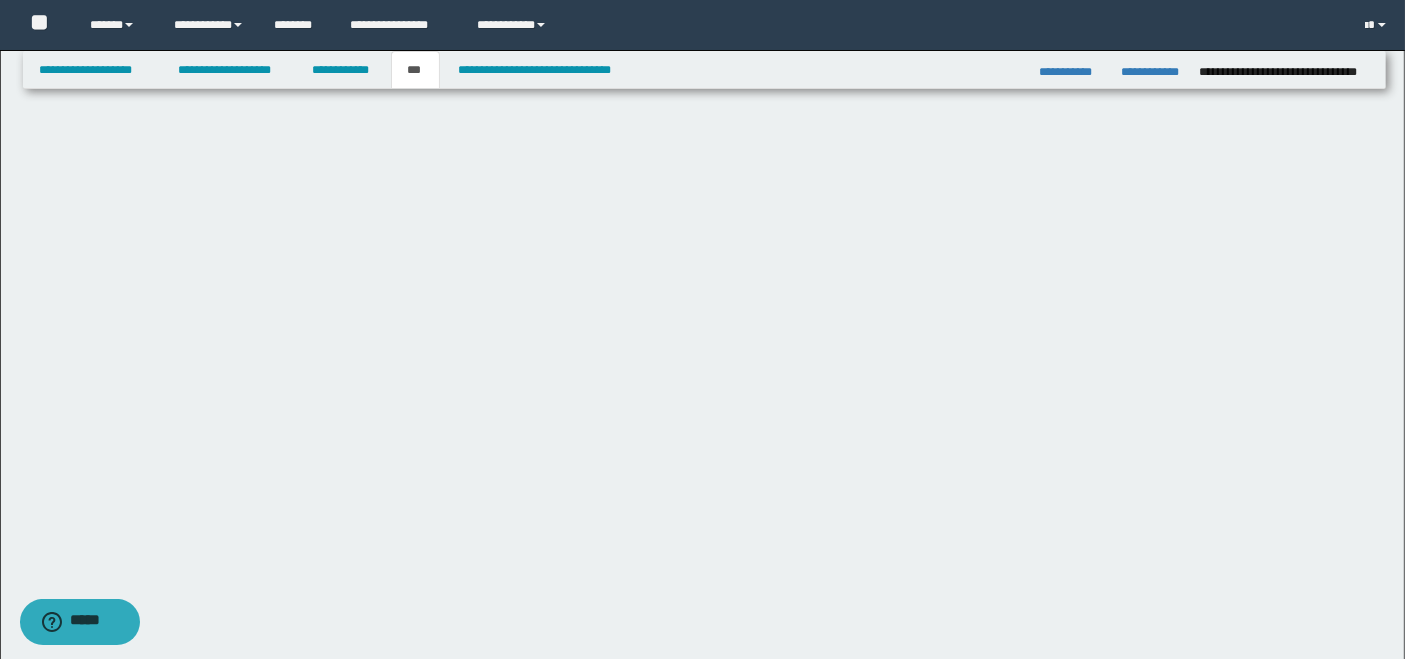 scroll, scrollTop: 0, scrollLeft: 0, axis: both 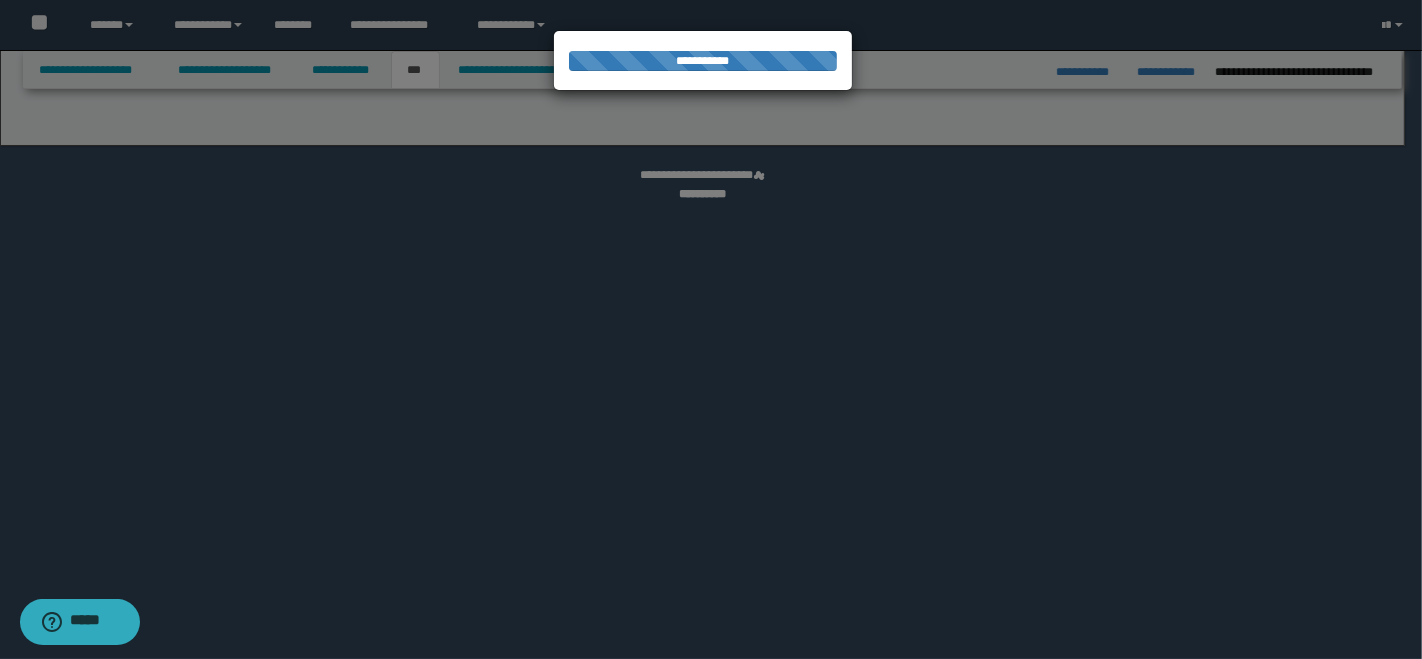 select on "**" 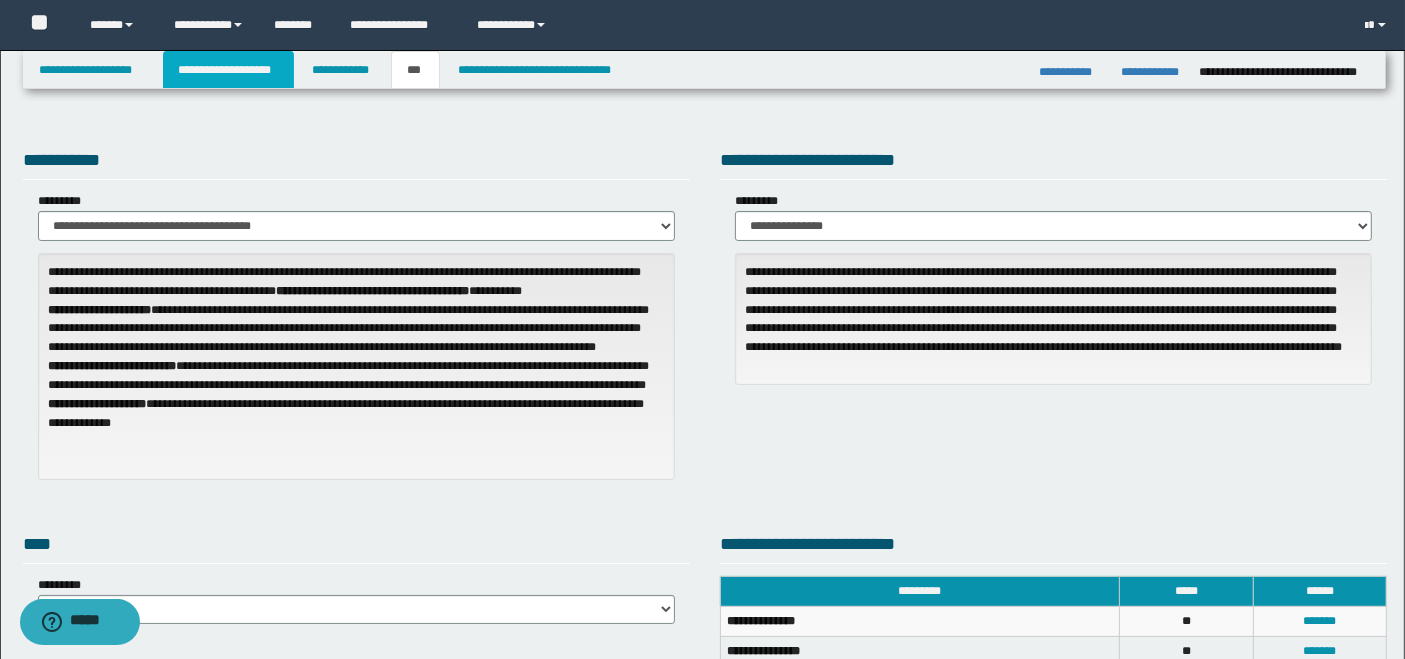 click on "**********" at bounding box center (228, 70) 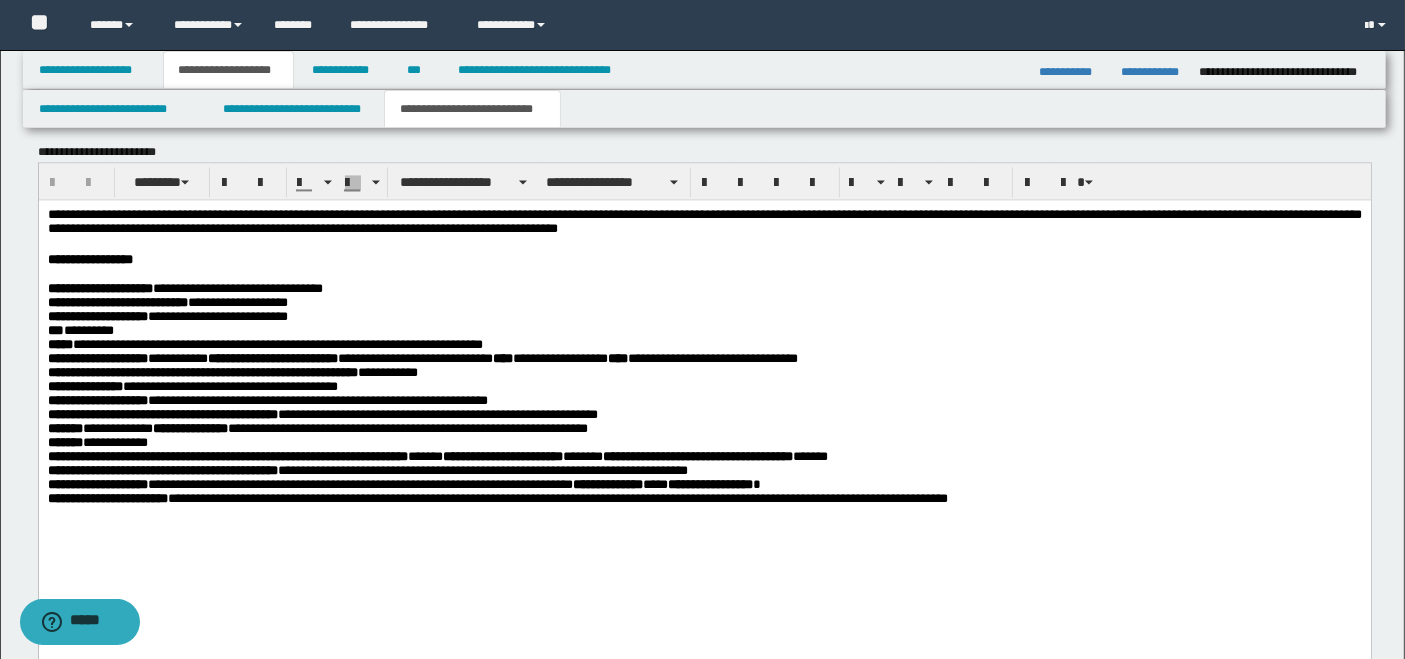 scroll, scrollTop: 3777, scrollLeft: 0, axis: vertical 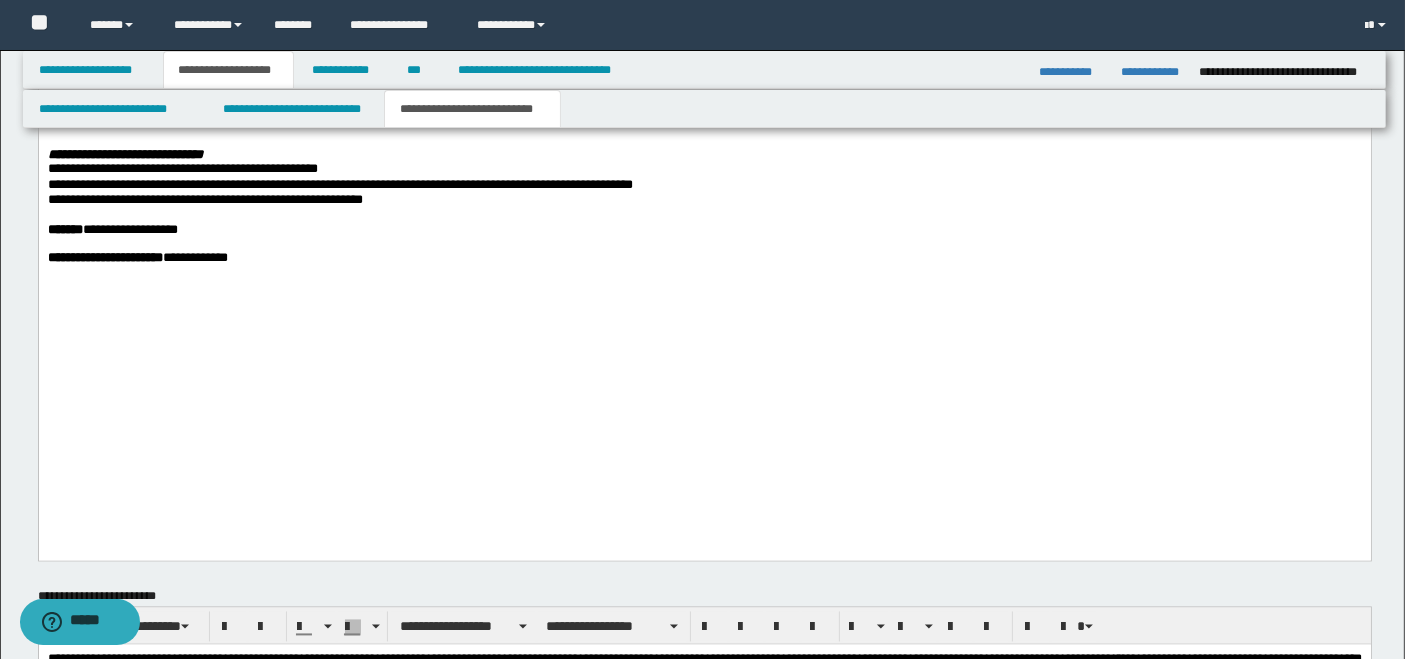 click on "**********" at bounding box center (704, 203) 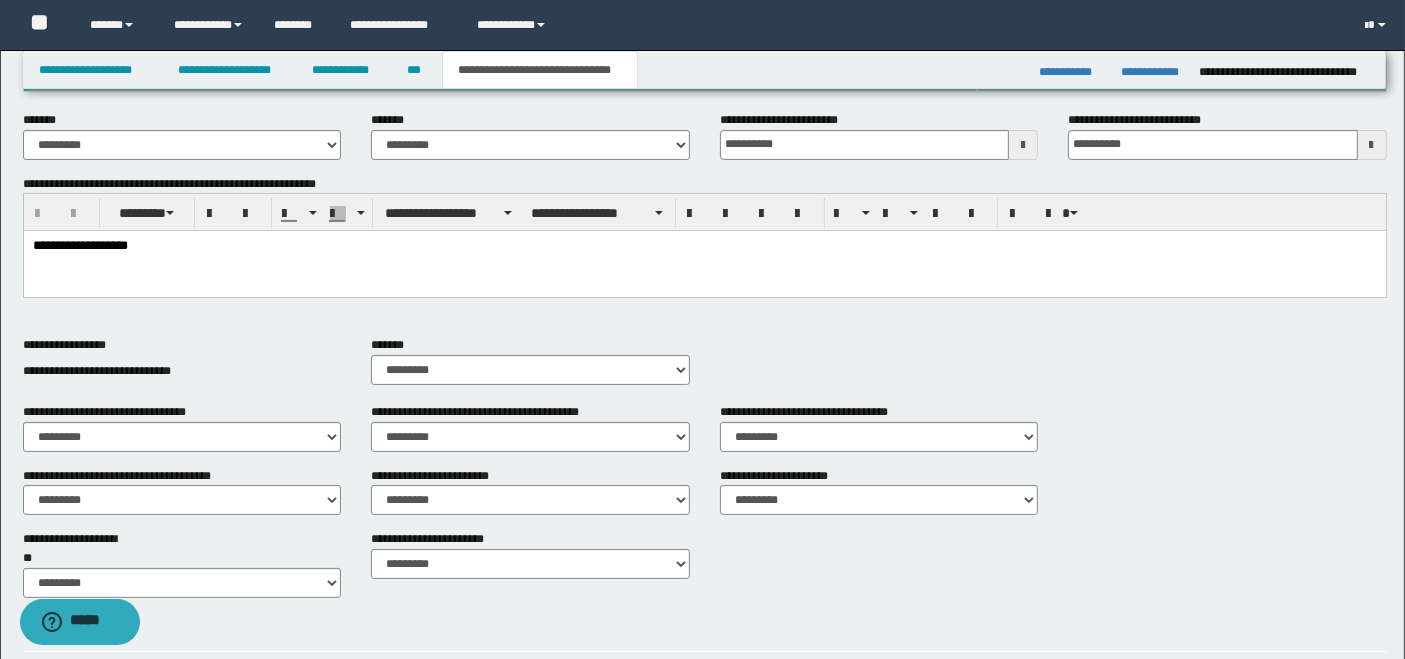 scroll, scrollTop: 263, scrollLeft: 0, axis: vertical 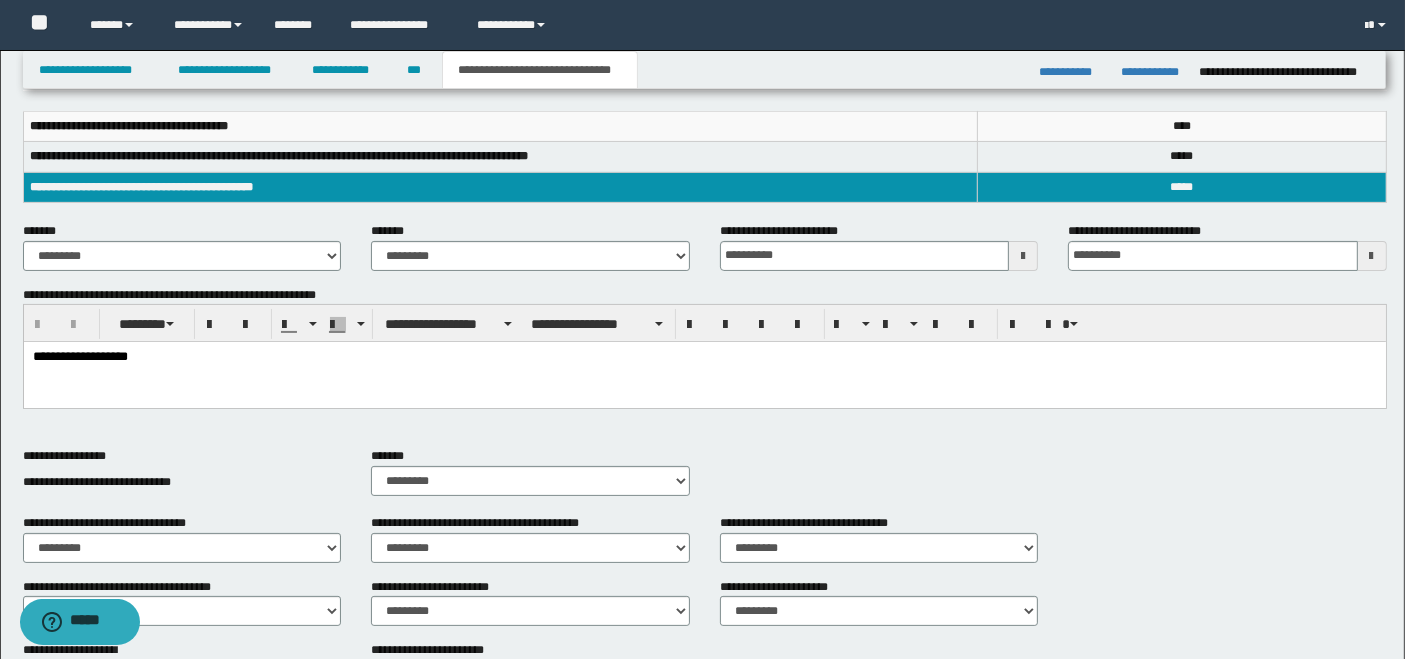click on "**********" at bounding box center [702, 25] 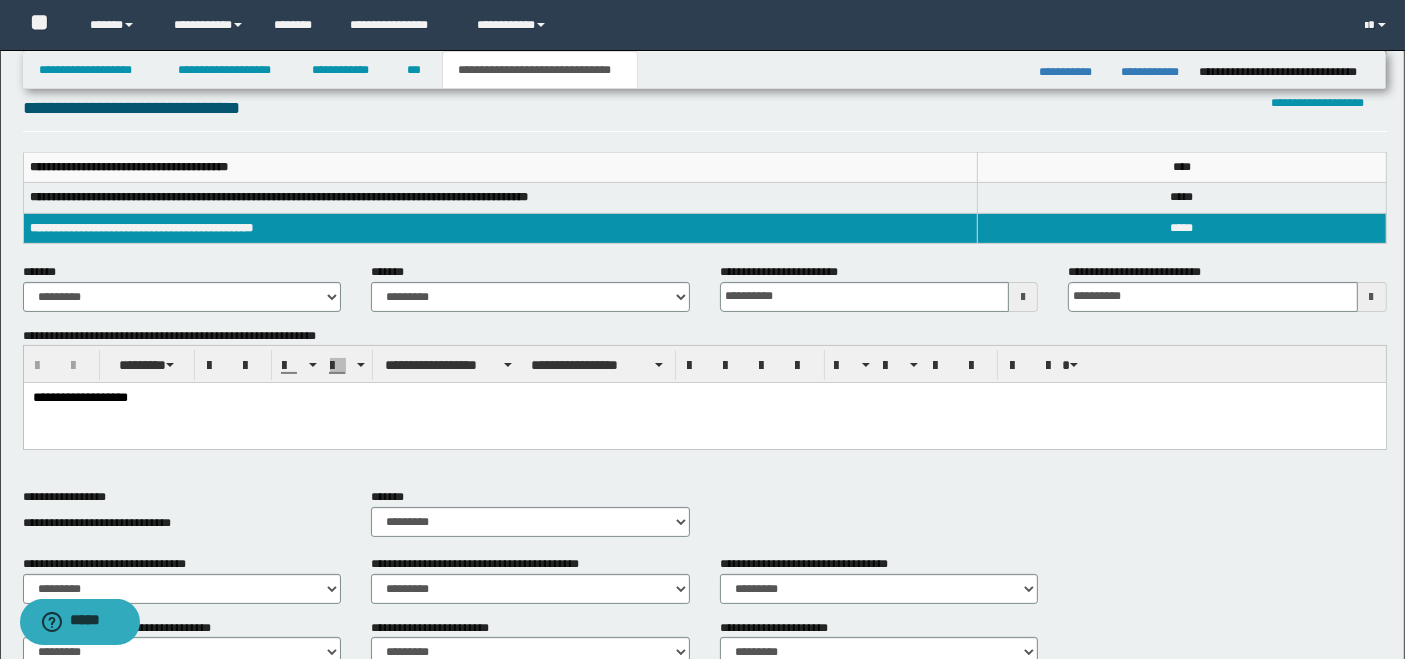 scroll, scrollTop: 0, scrollLeft: 0, axis: both 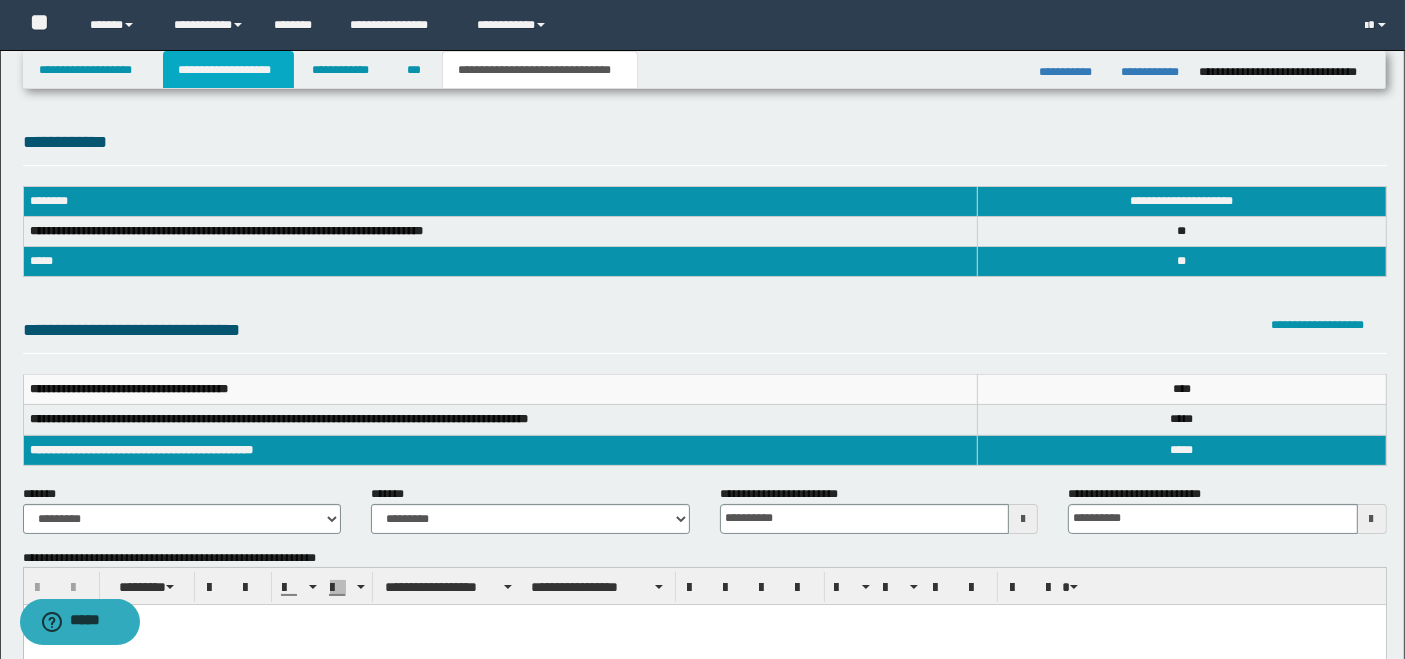 click on "**********" at bounding box center [228, 70] 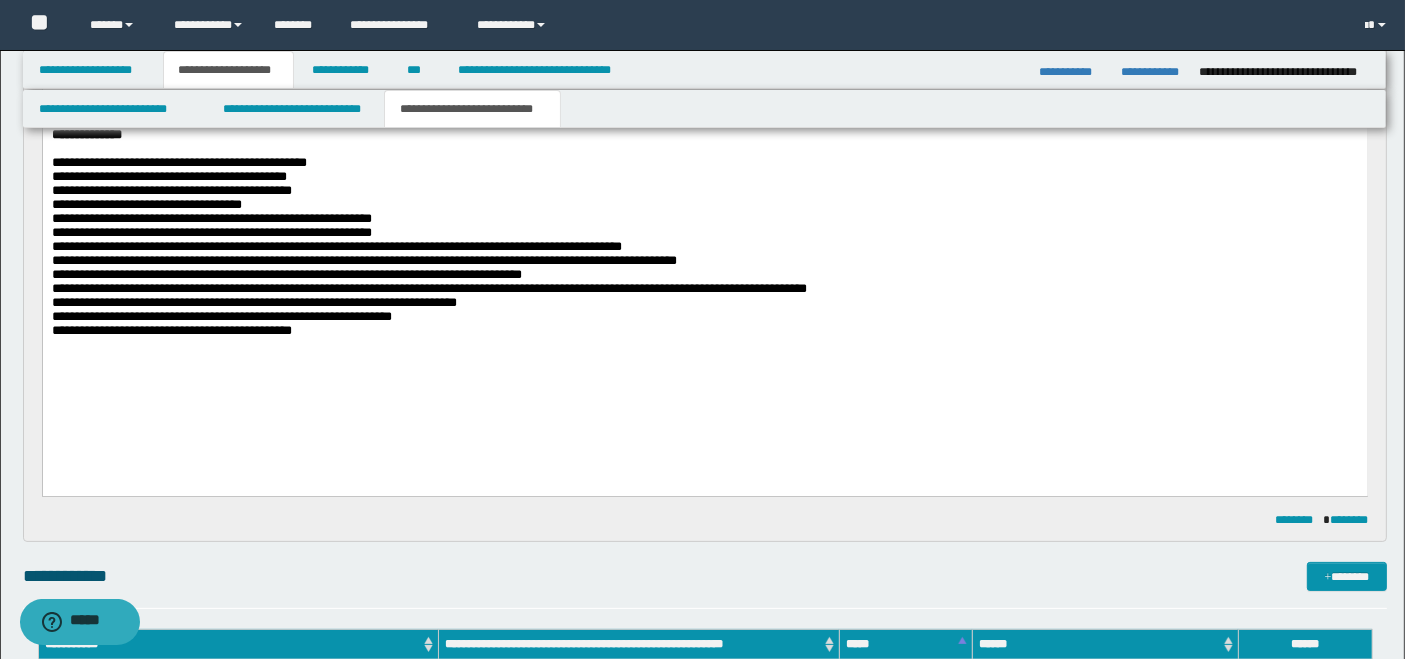 scroll, scrollTop: 666, scrollLeft: 0, axis: vertical 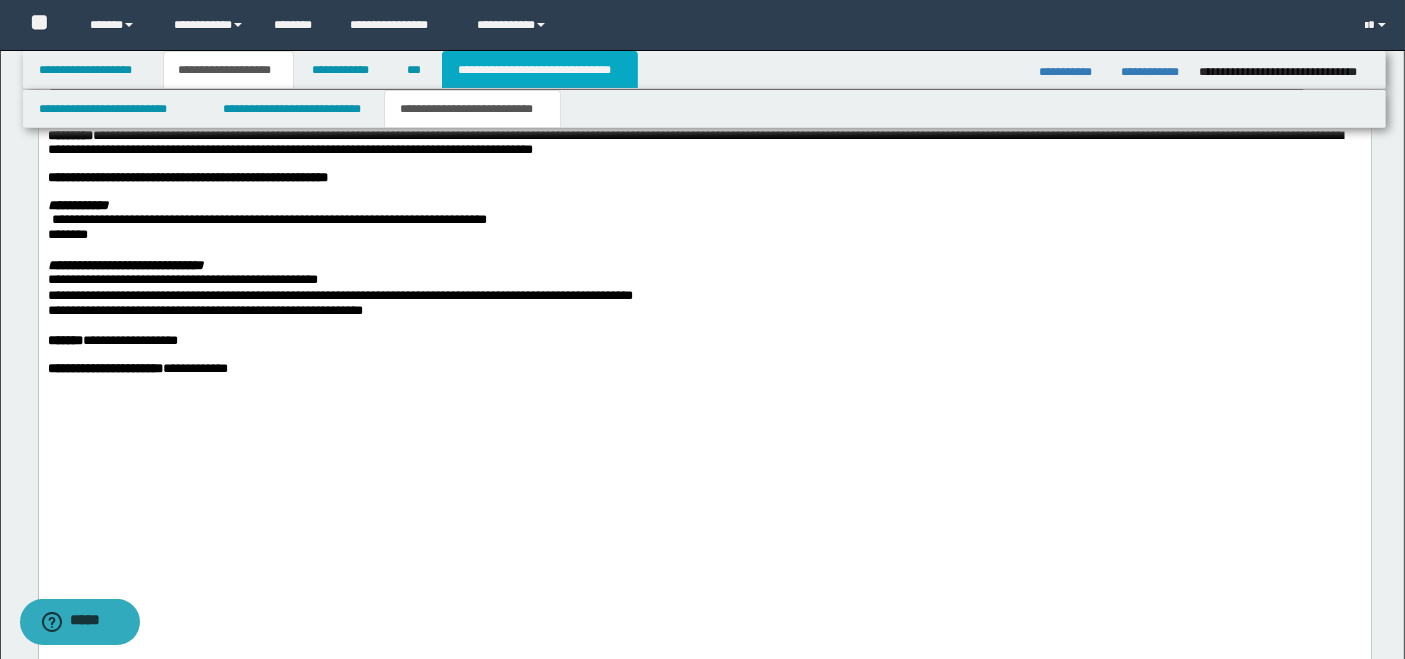click on "**********" at bounding box center (540, 70) 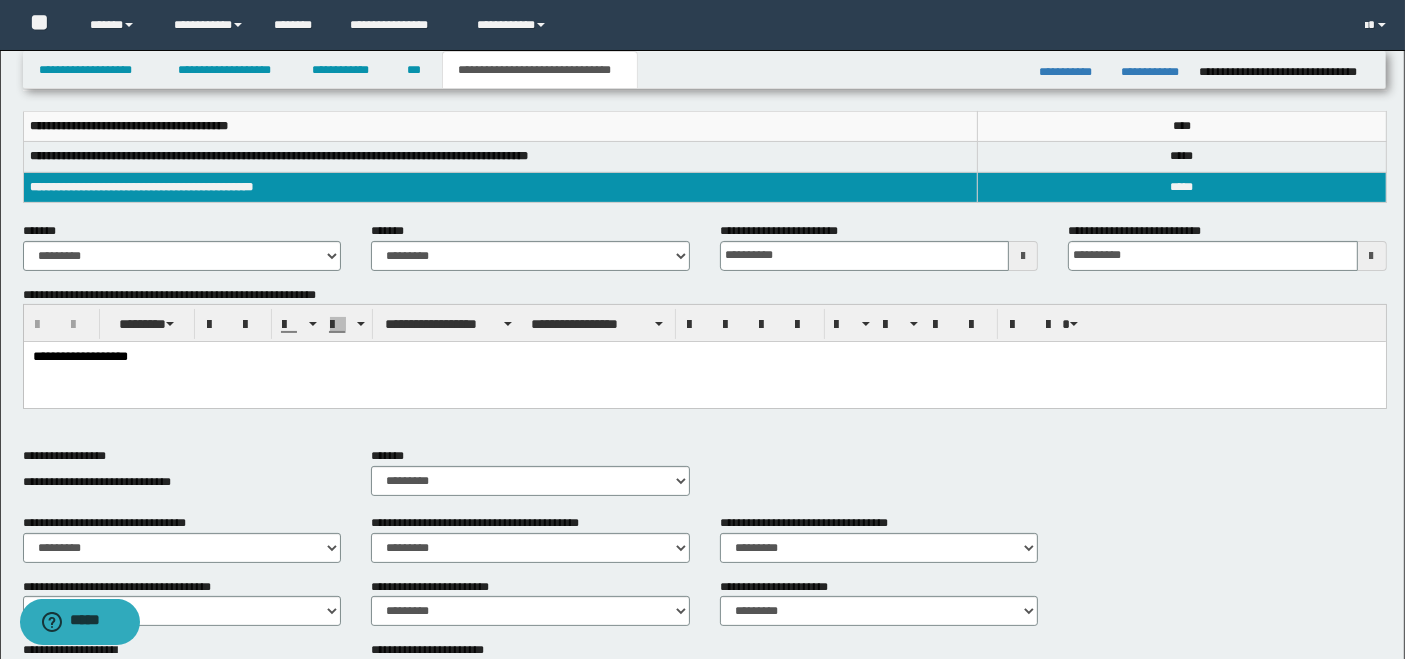 scroll, scrollTop: 152, scrollLeft: 0, axis: vertical 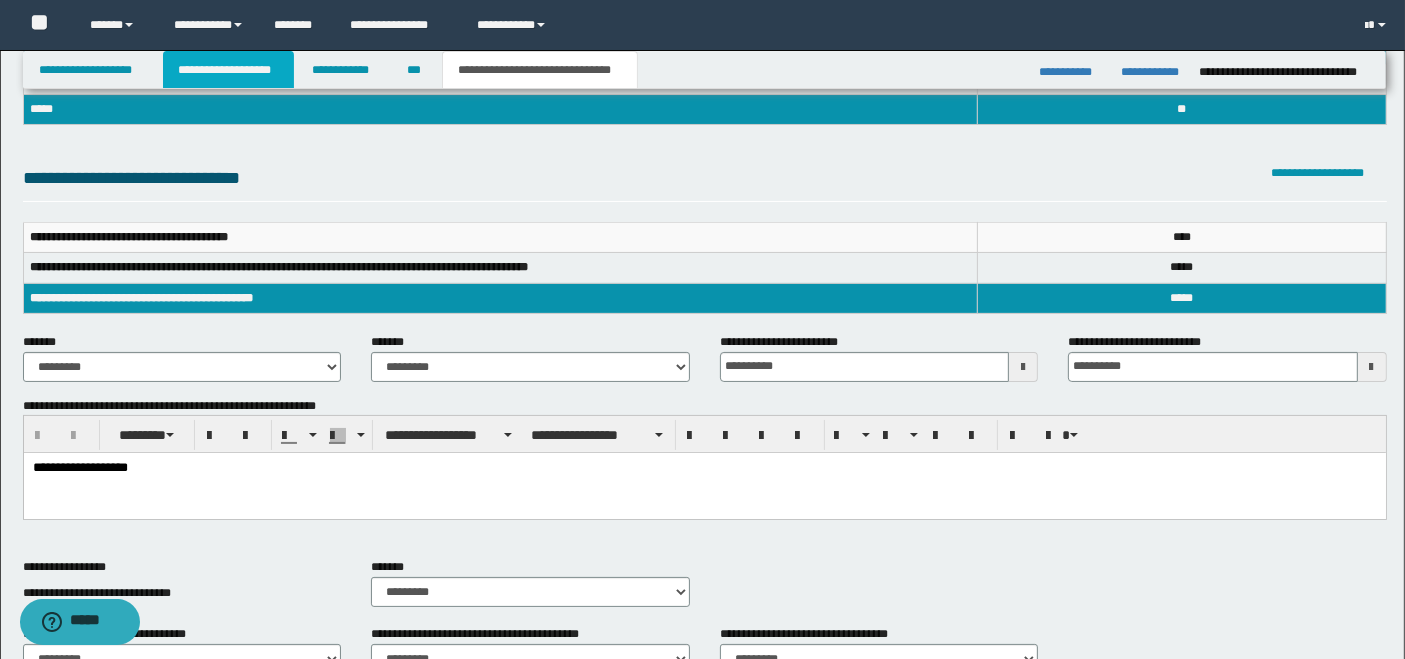 click on "**********" at bounding box center [228, 70] 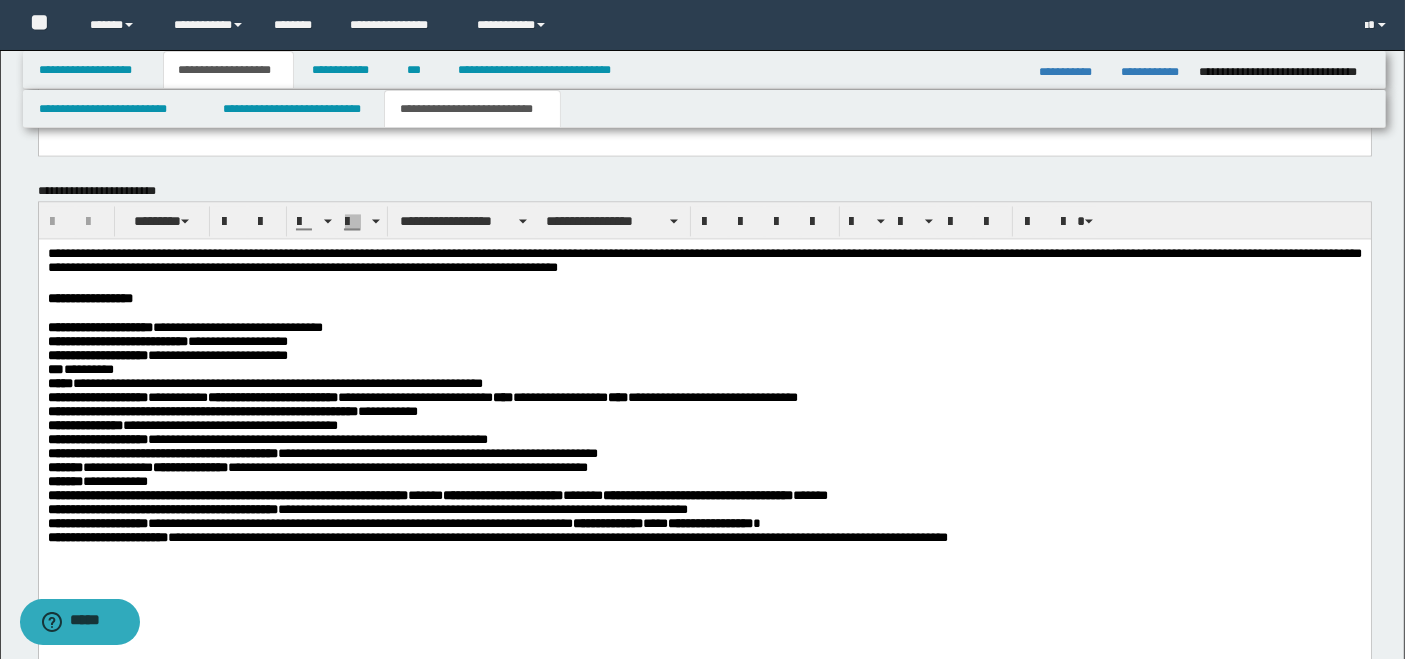 scroll, scrollTop: 3739, scrollLeft: 0, axis: vertical 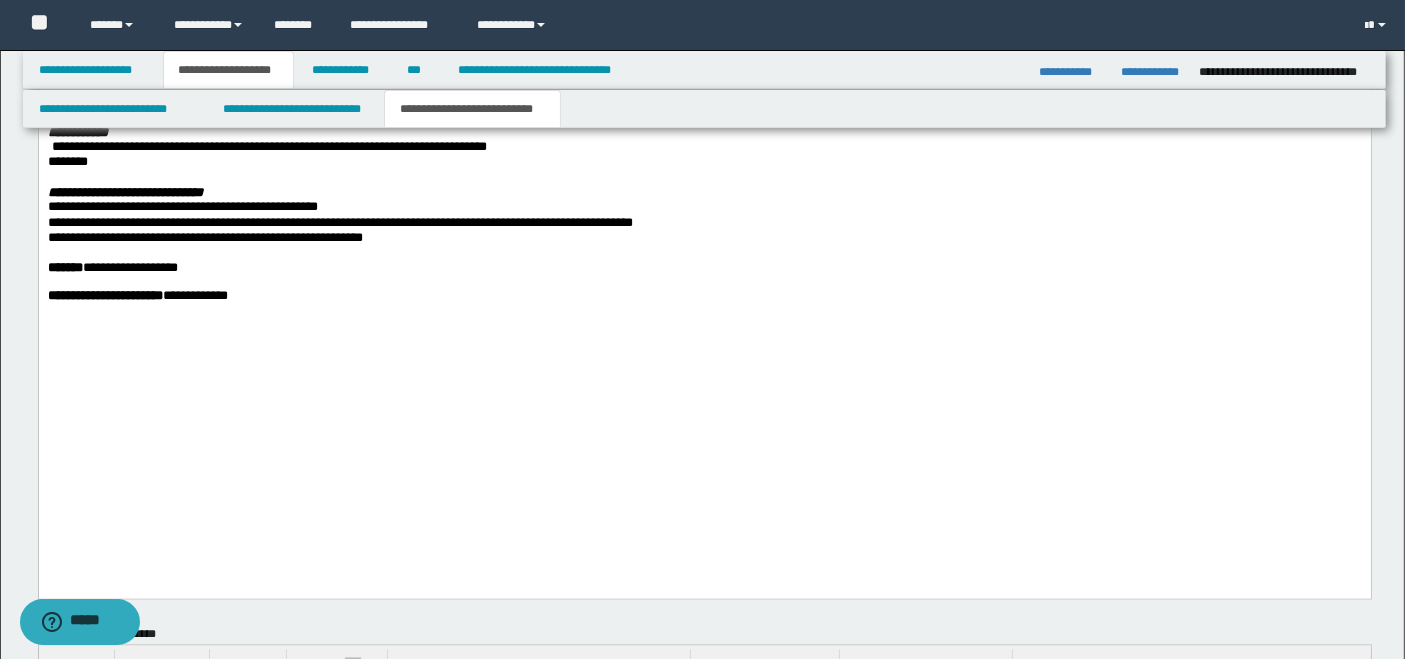 click on "**********" at bounding box center [704, 241] 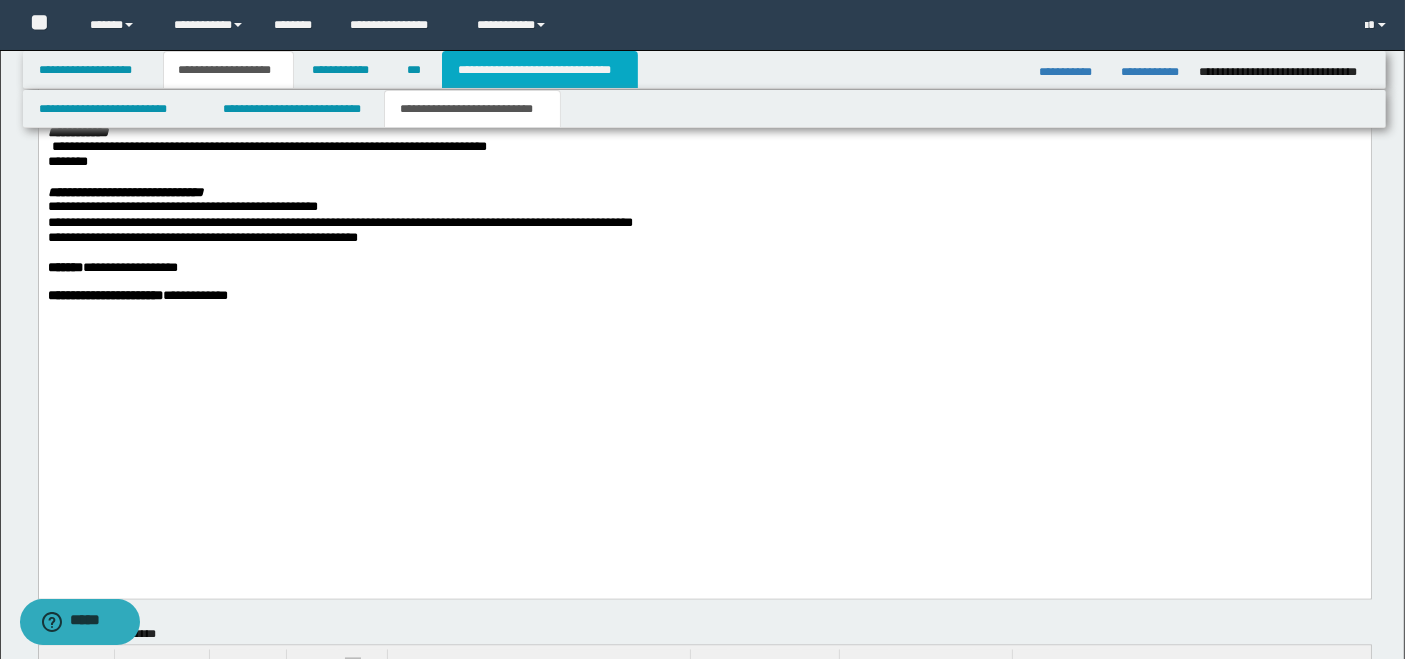 click on "**********" at bounding box center [540, 70] 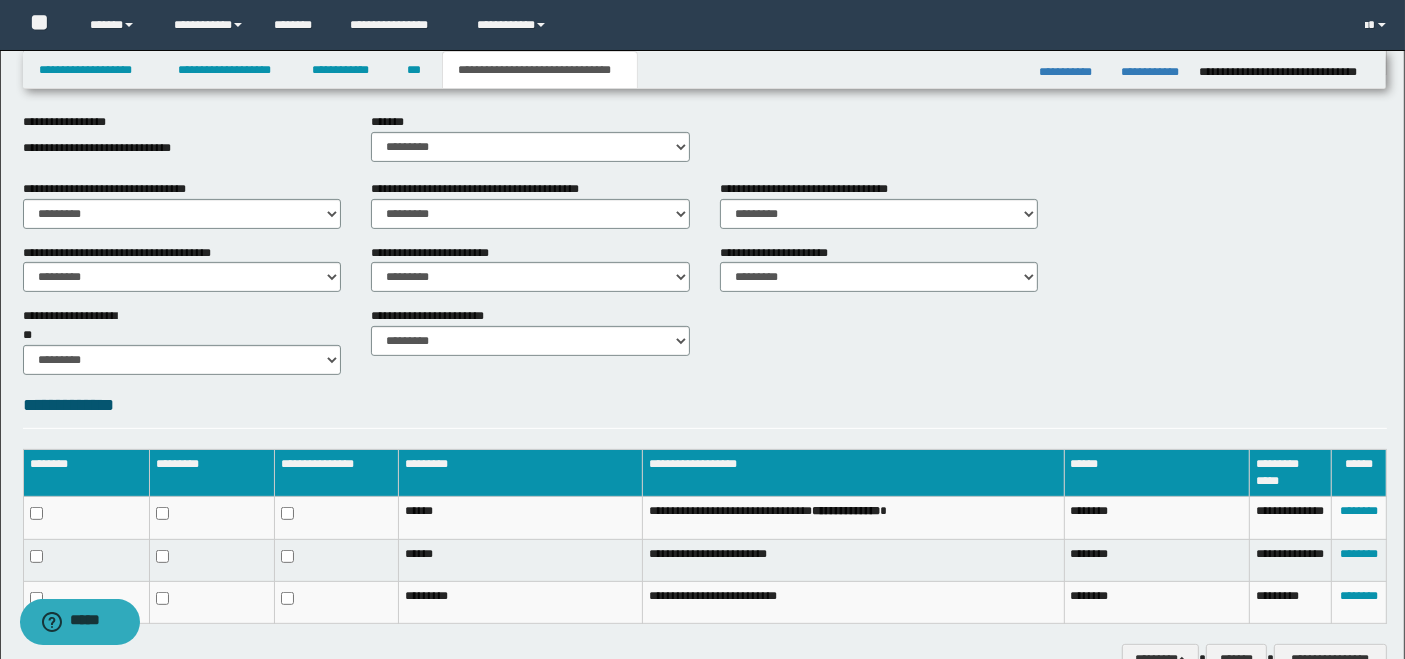 scroll, scrollTop: 263, scrollLeft: 0, axis: vertical 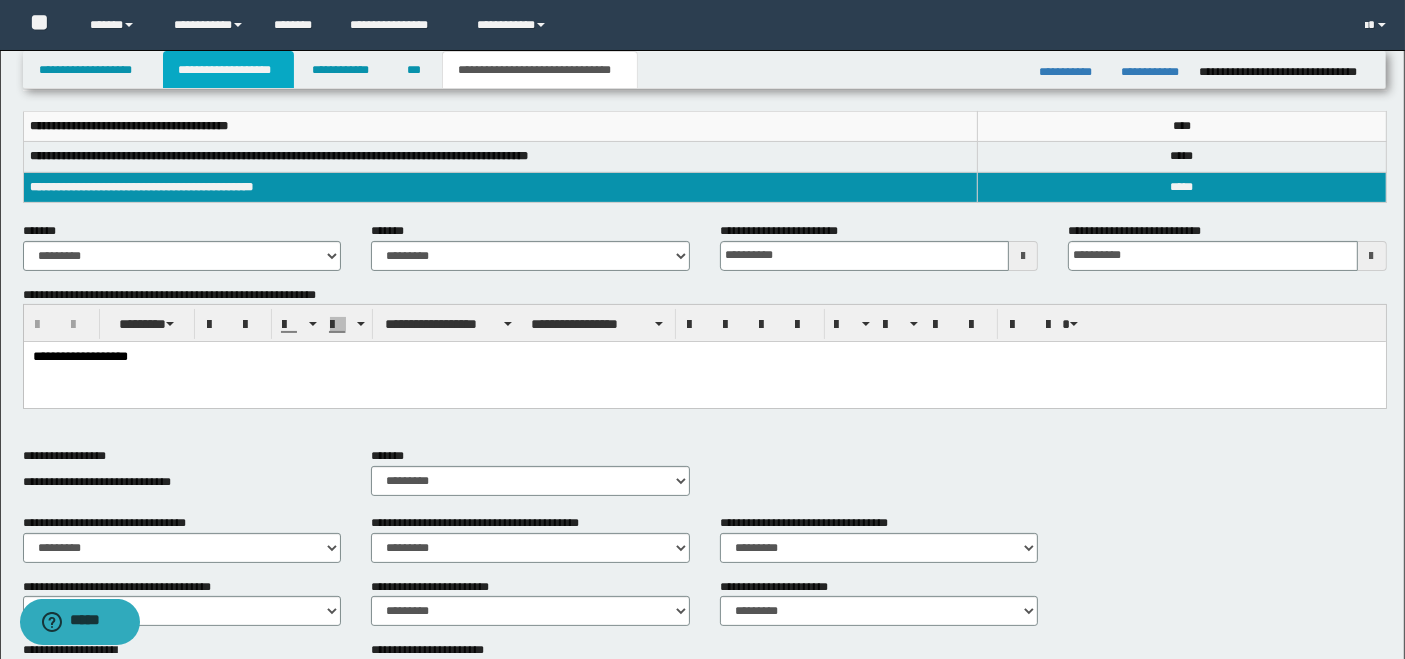 click on "**********" at bounding box center (228, 70) 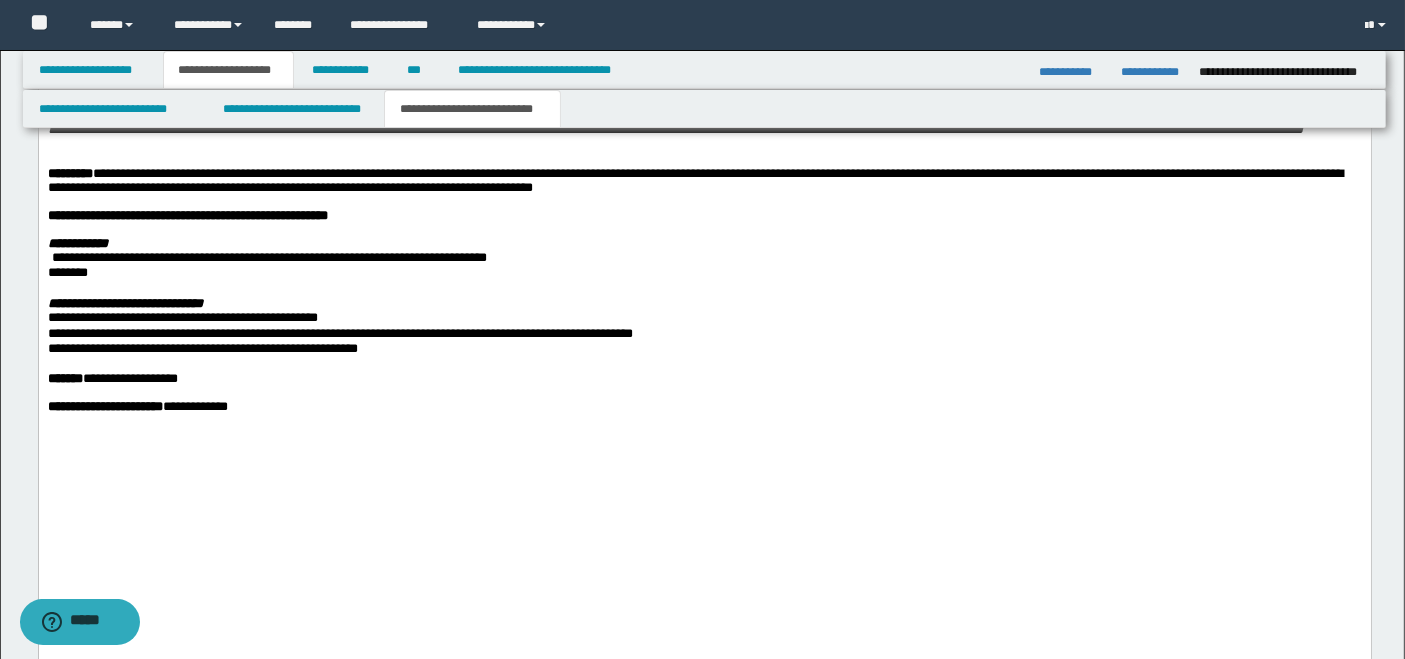 scroll, scrollTop: 3294, scrollLeft: 0, axis: vertical 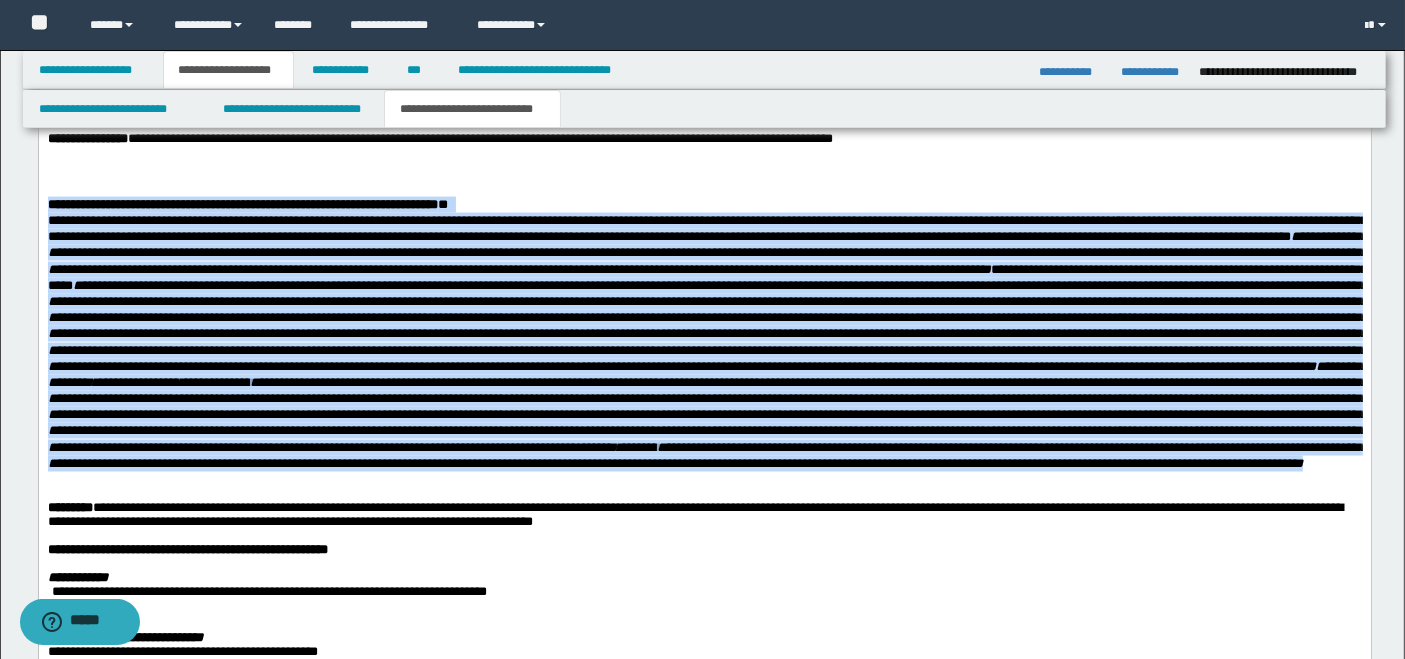 drag, startPoint x: 48, startPoint y: 207, endPoint x: 739, endPoint y: 600, distance: 794.94025 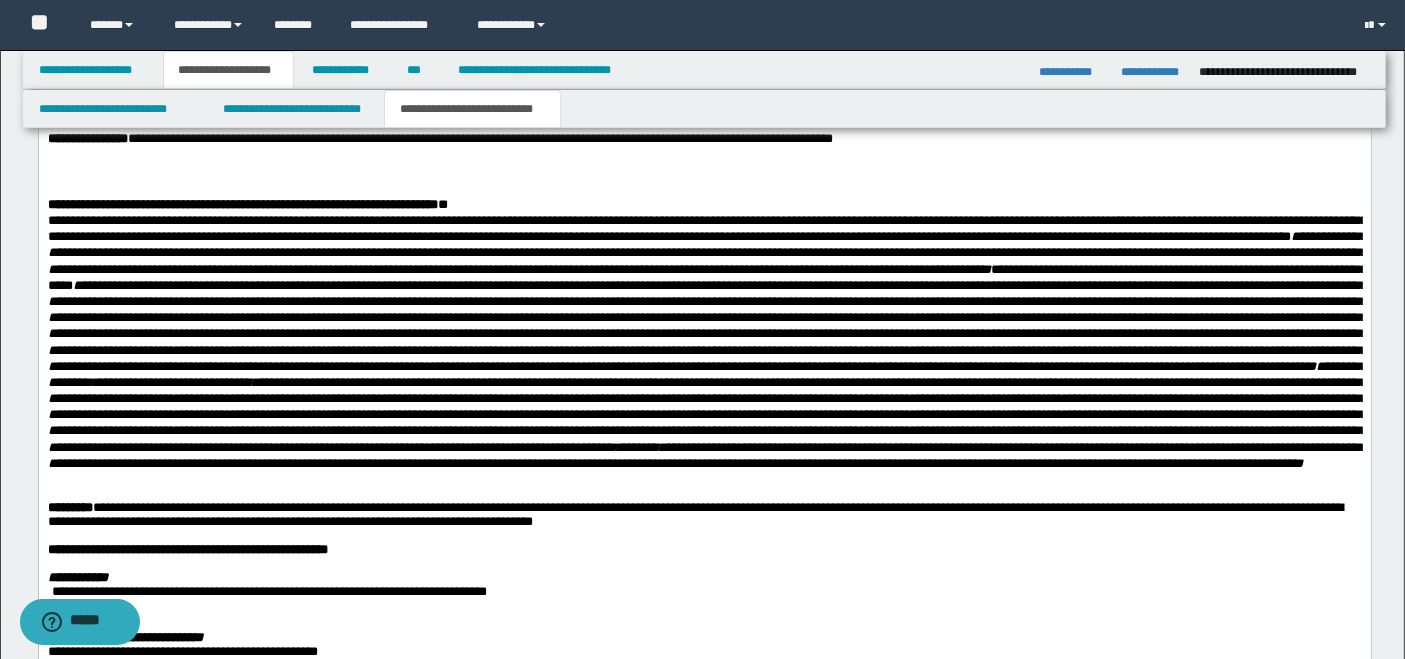 click at bounding box center [704, 191] 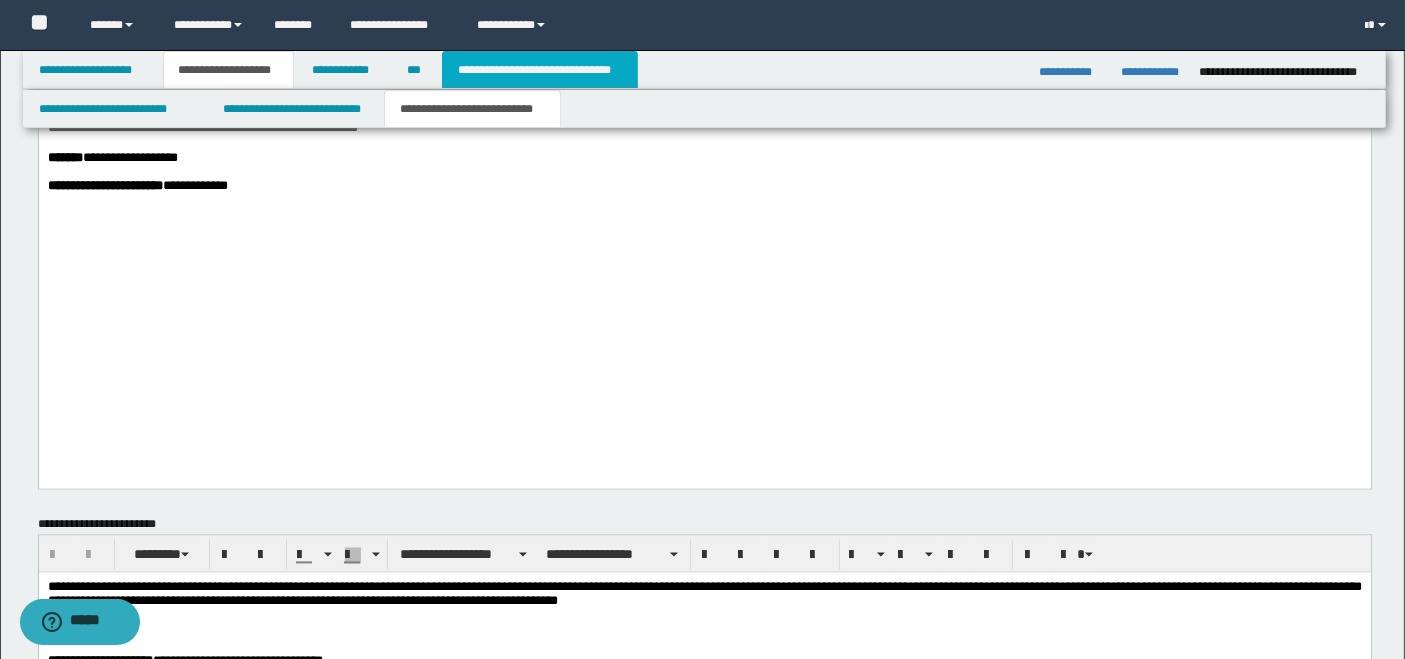 click on "**********" at bounding box center (540, 70) 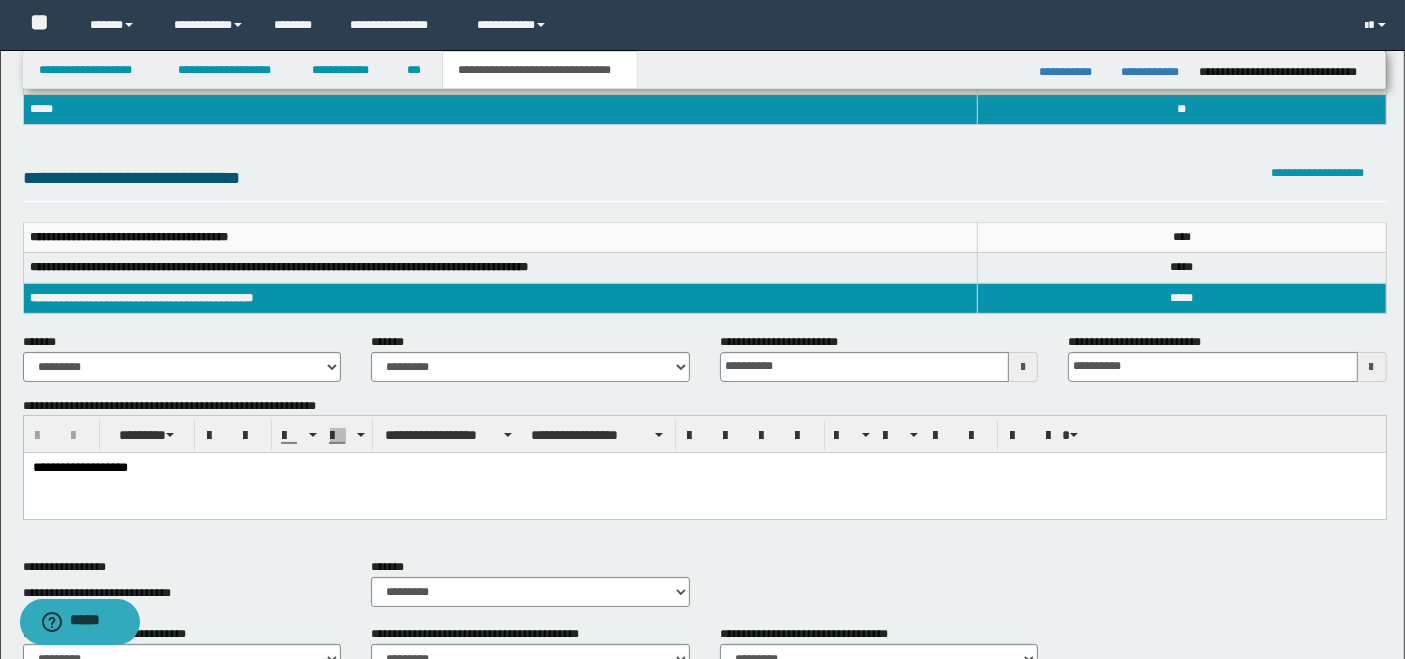 scroll, scrollTop: 374, scrollLeft: 0, axis: vertical 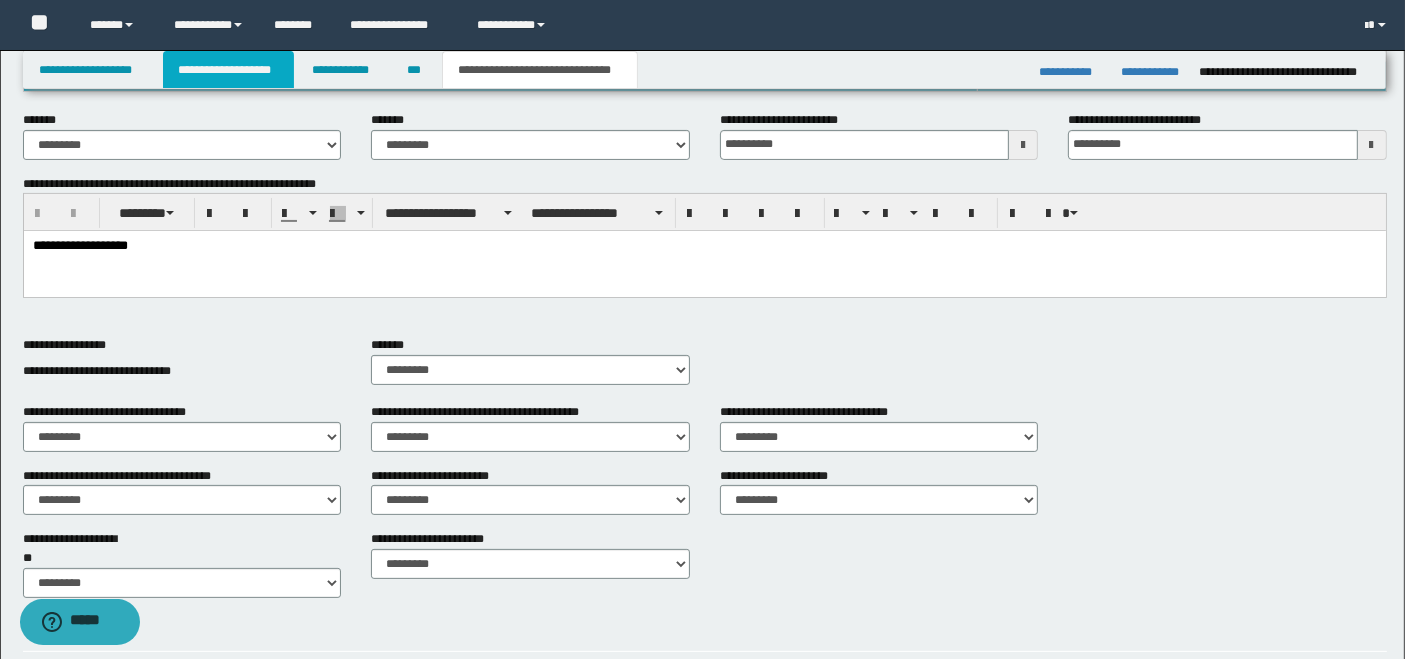 click on "**********" at bounding box center (228, 70) 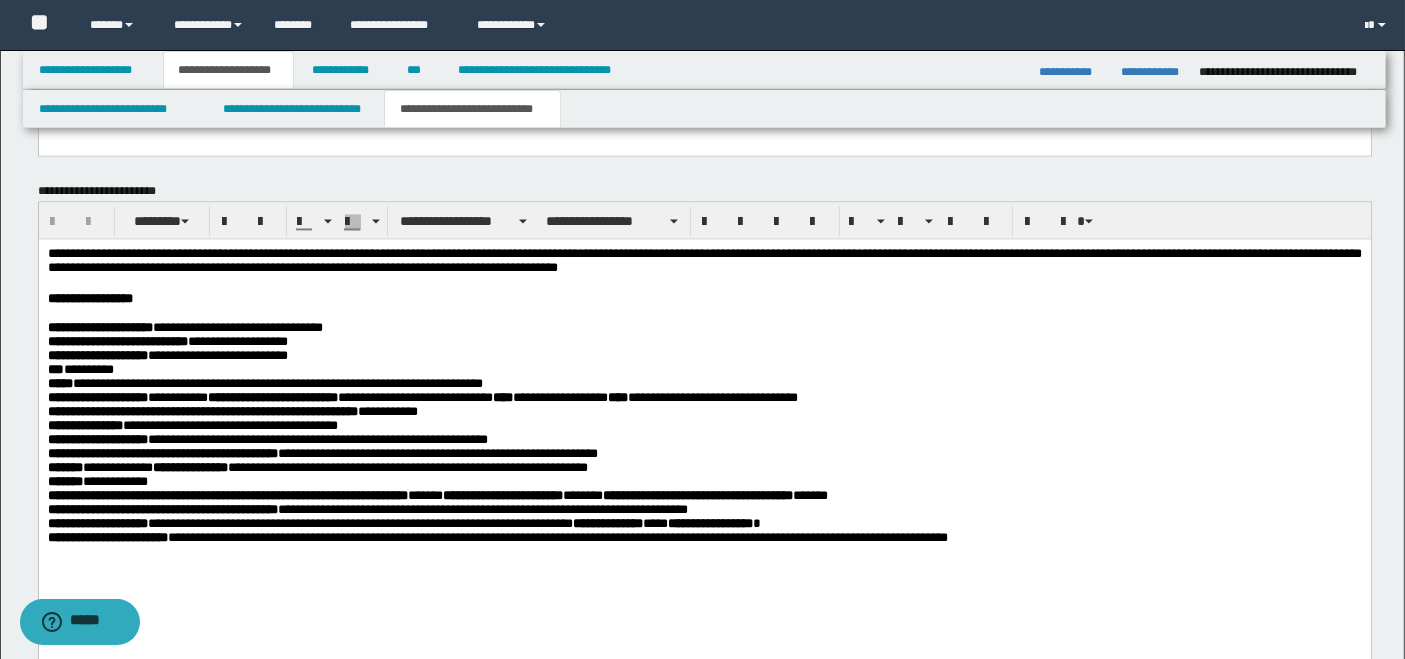 scroll, scrollTop: 3850, scrollLeft: 0, axis: vertical 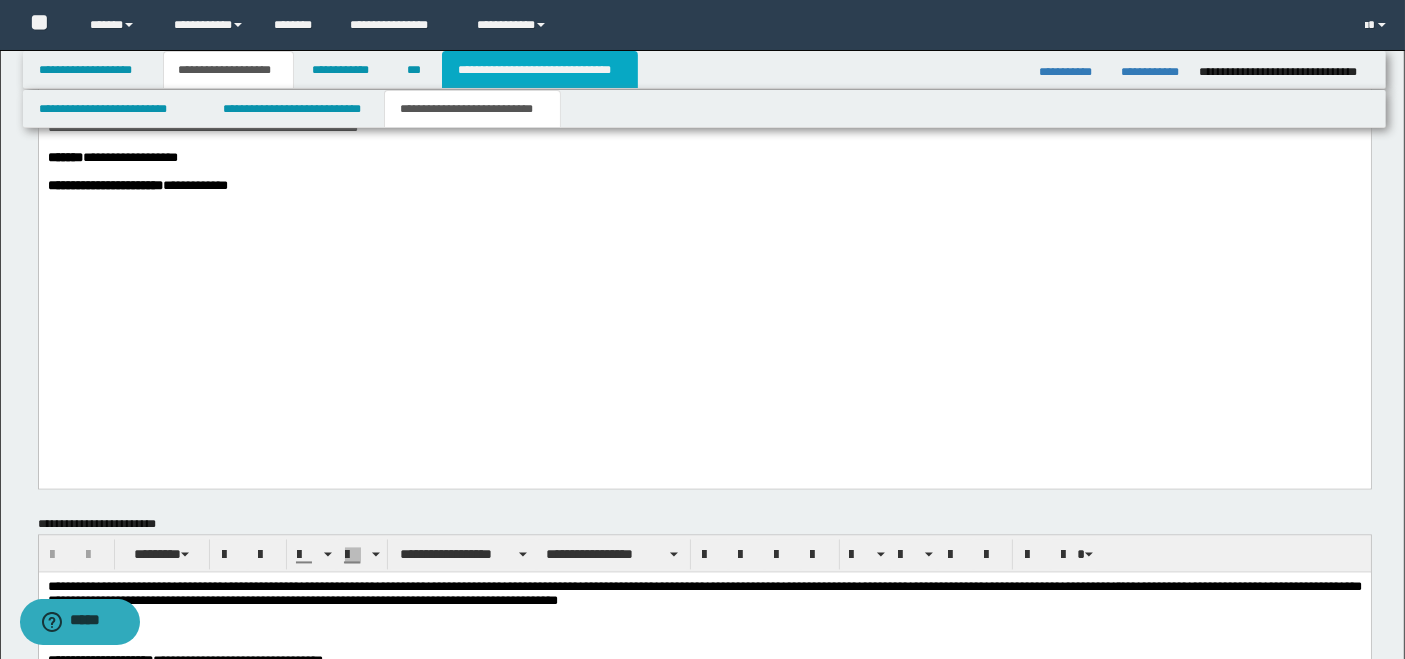 click on "**********" at bounding box center [540, 70] 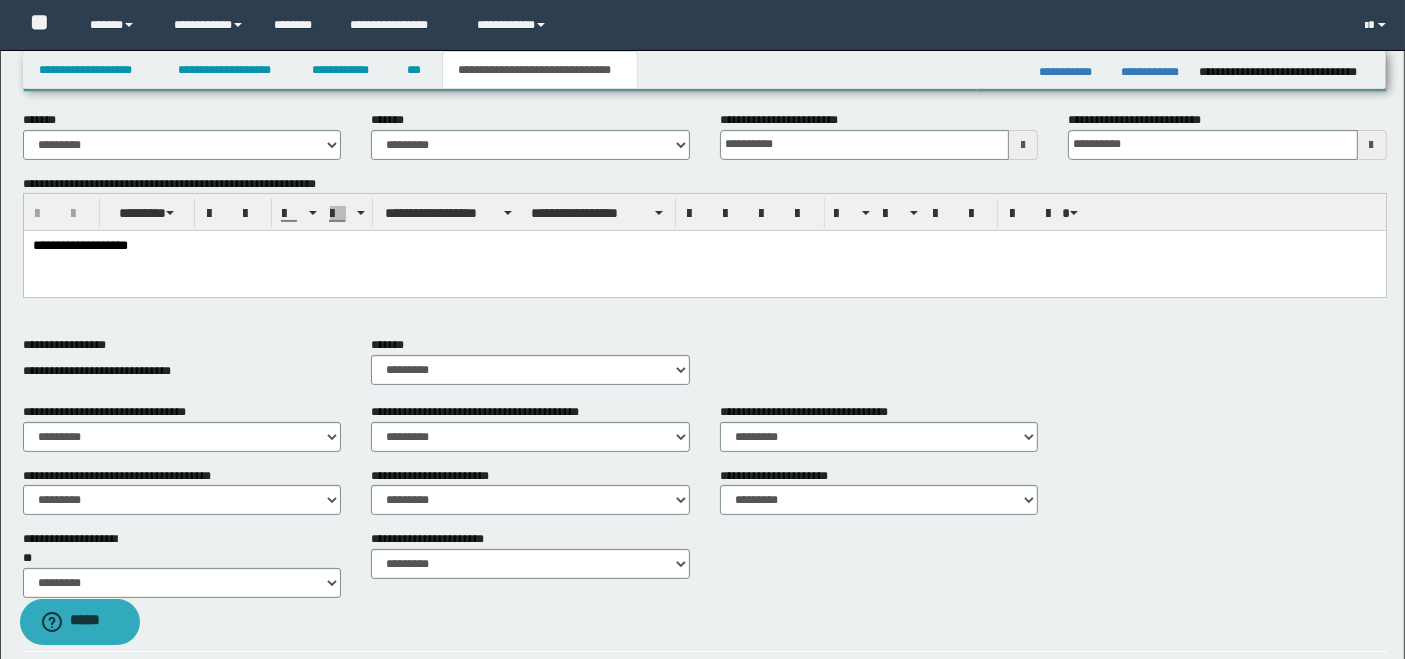 scroll, scrollTop: 0, scrollLeft: 0, axis: both 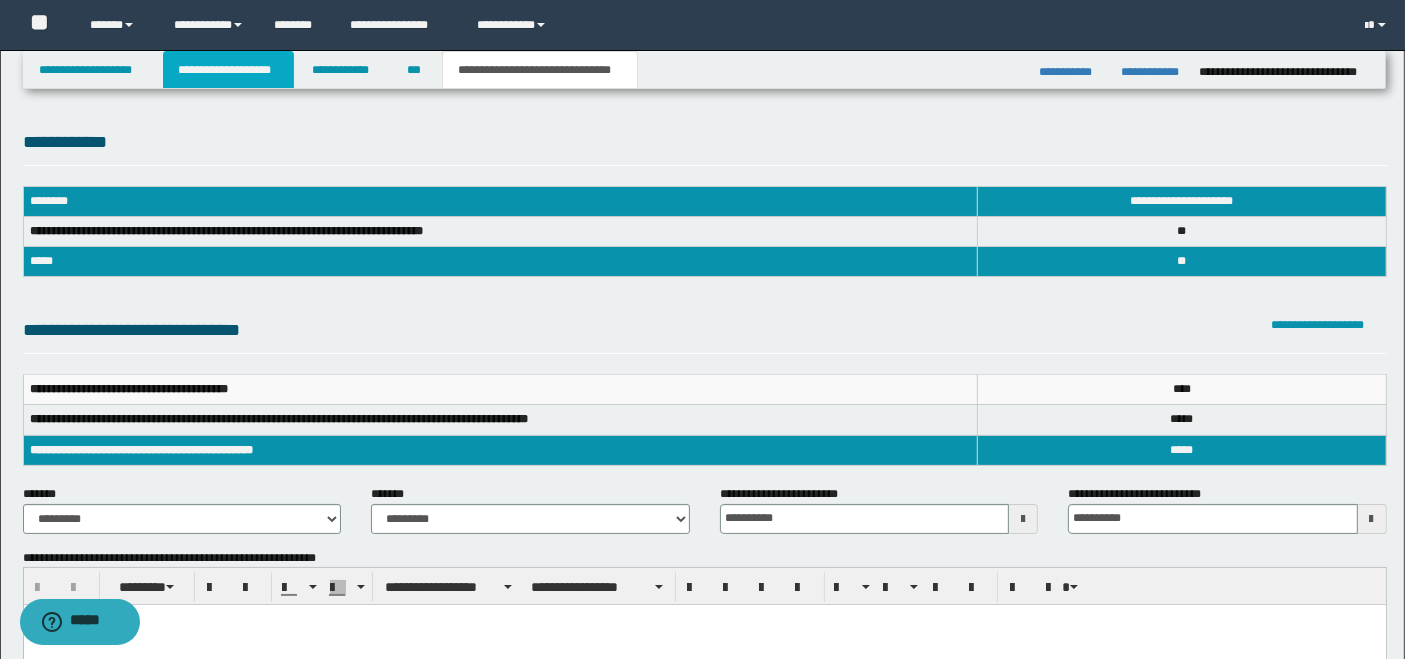 click on "**********" at bounding box center (228, 70) 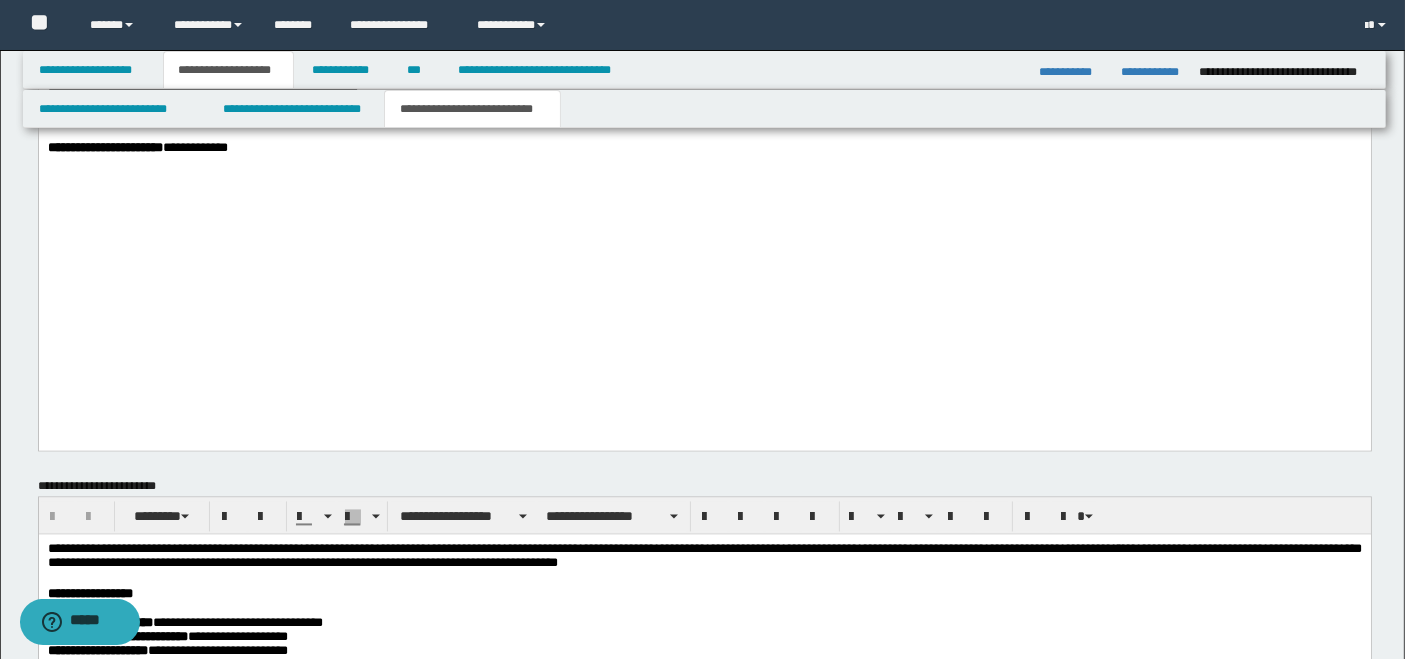 scroll, scrollTop: 3666, scrollLeft: 0, axis: vertical 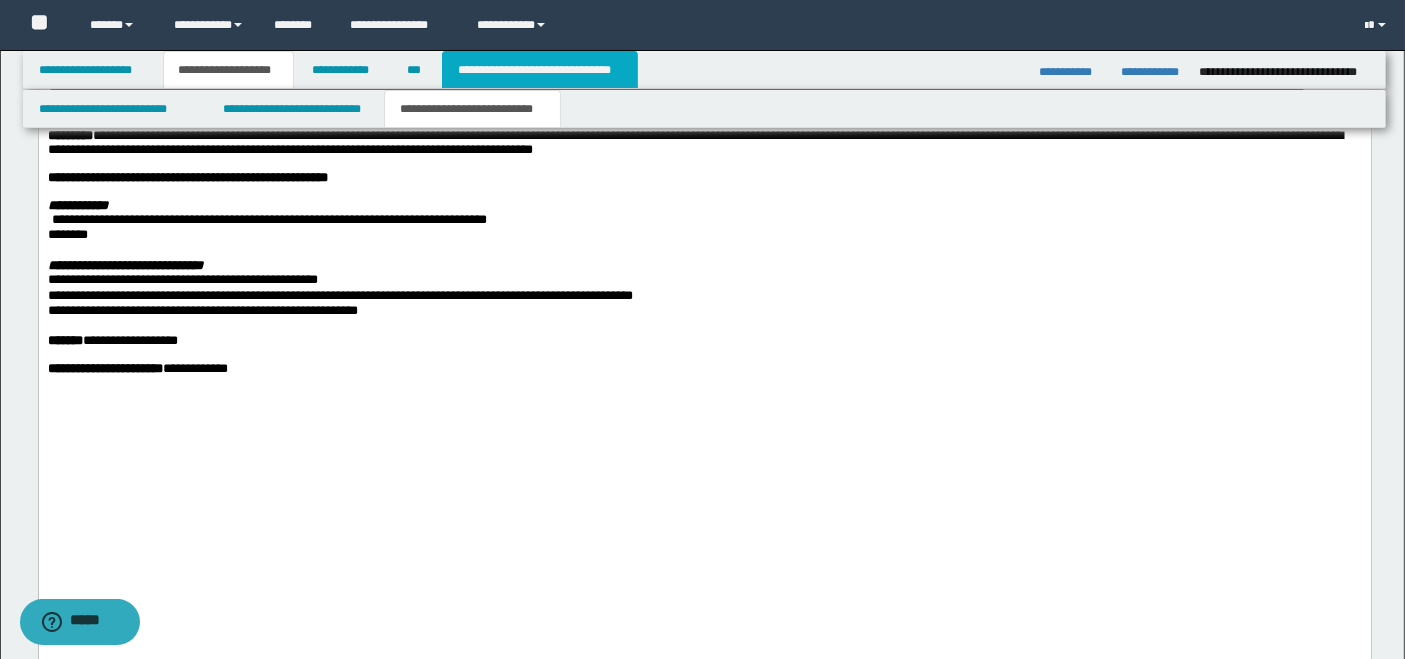 click on "**********" at bounding box center [540, 70] 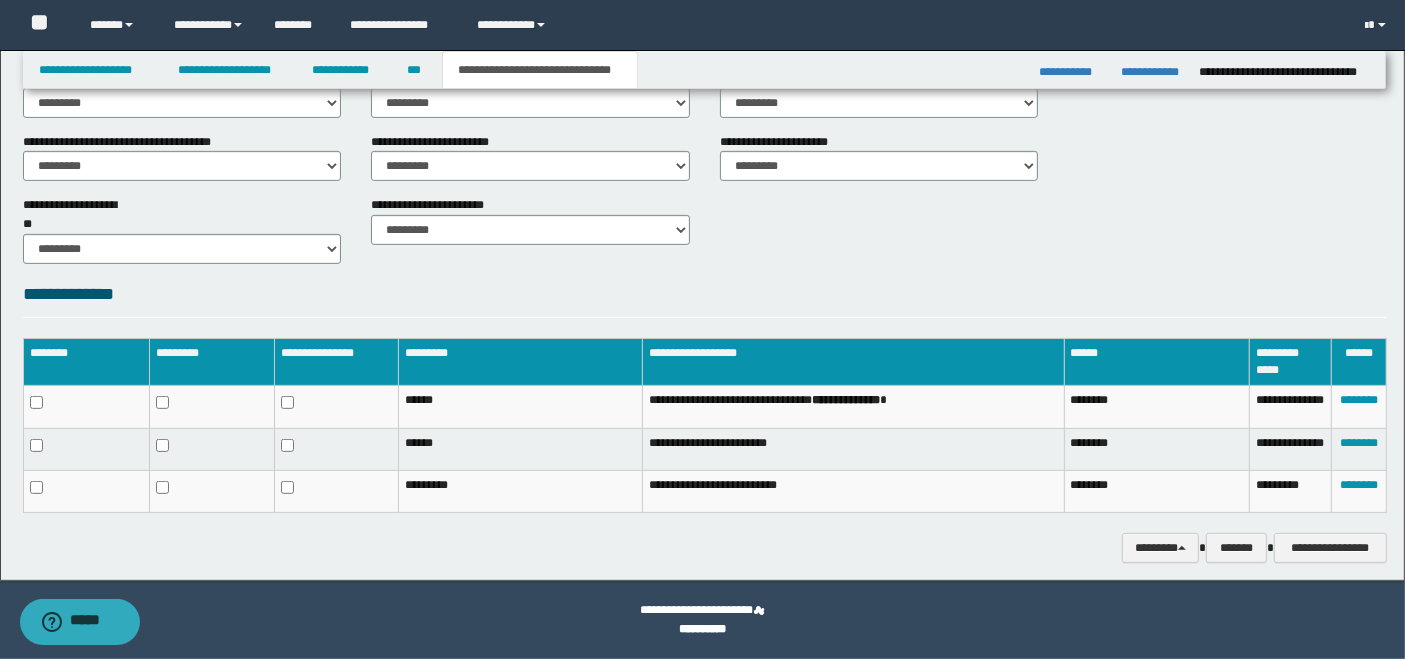scroll, scrollTop: 41, scrollLeft: 0, axis: vertical 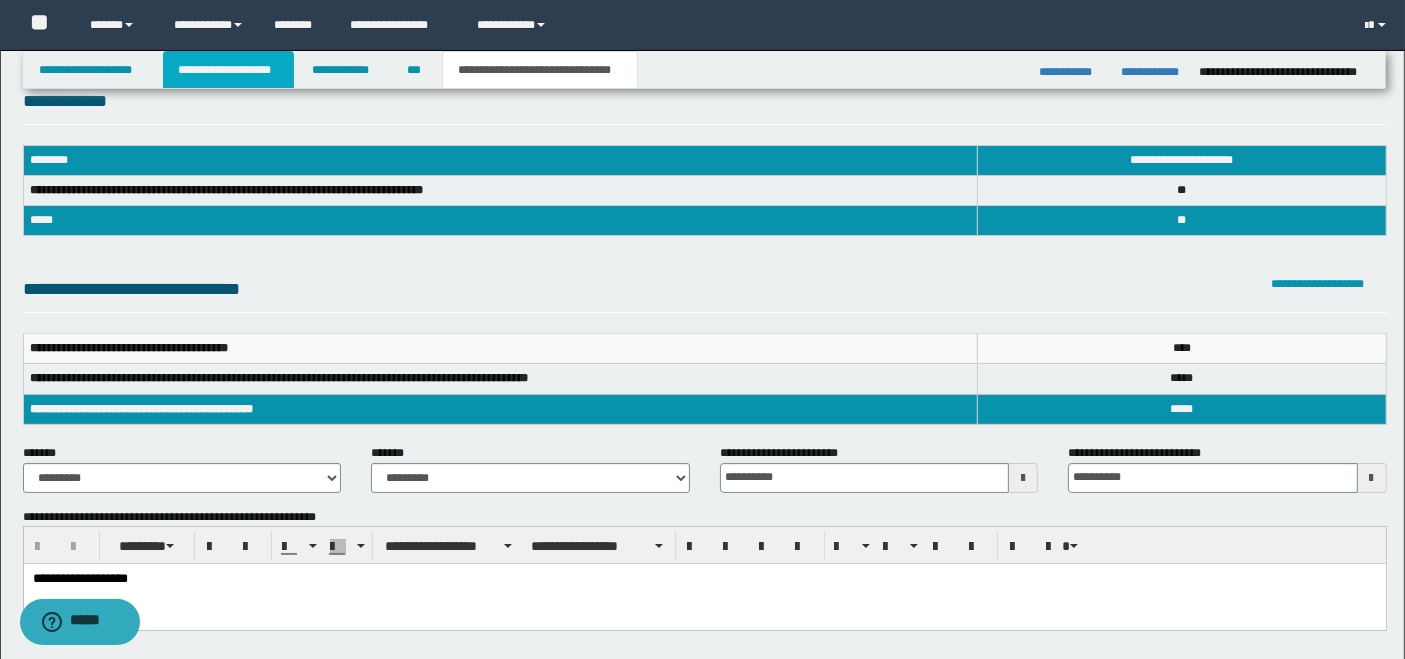 click on "**********" at bounding box center [228, 70] 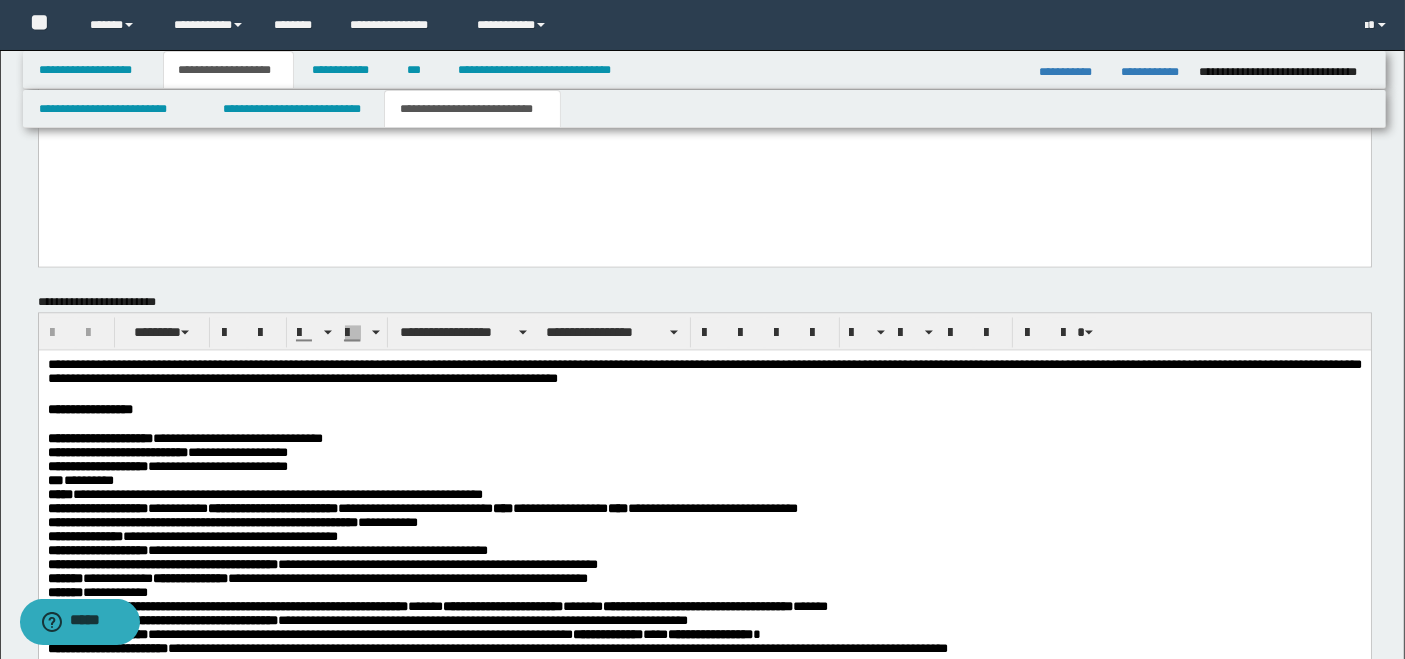 scroll, scrollTop: 3739, scrollLeft: 0, axis: vertical 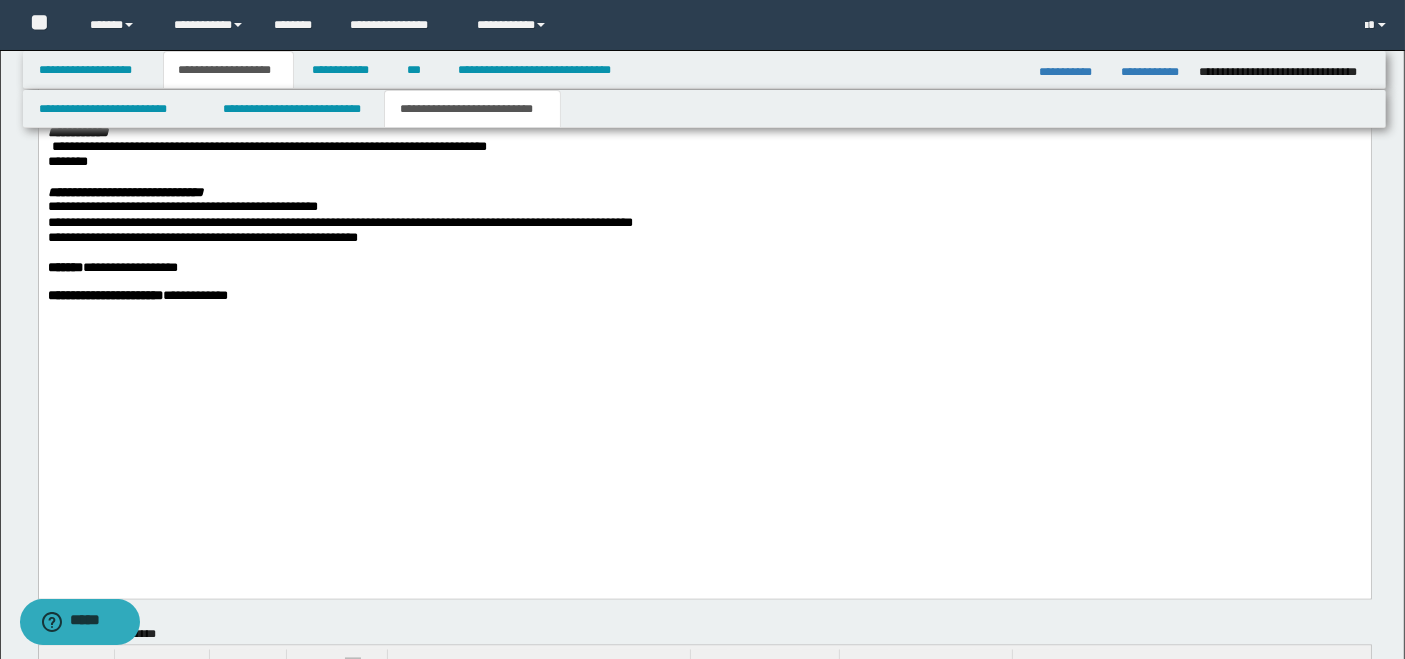 click on "**********" at bounding box center (704, 241) 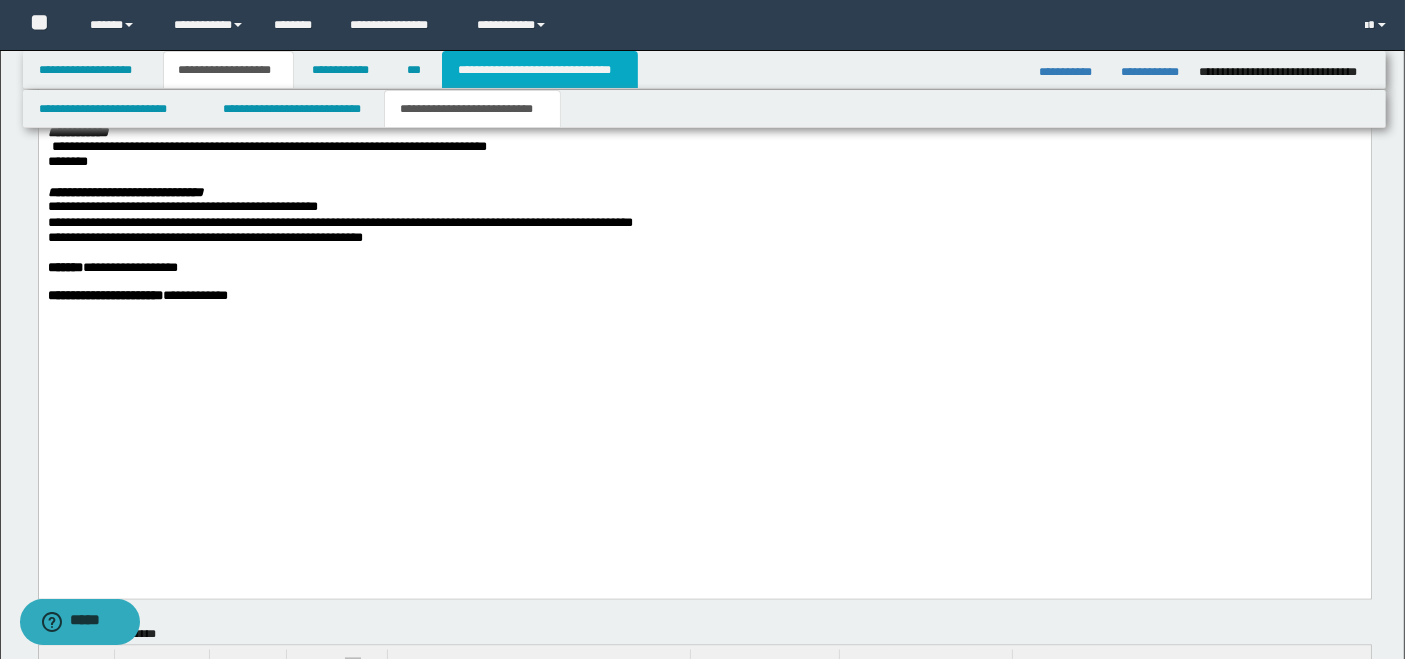 click on "**********" at bounding box center (540, 70) 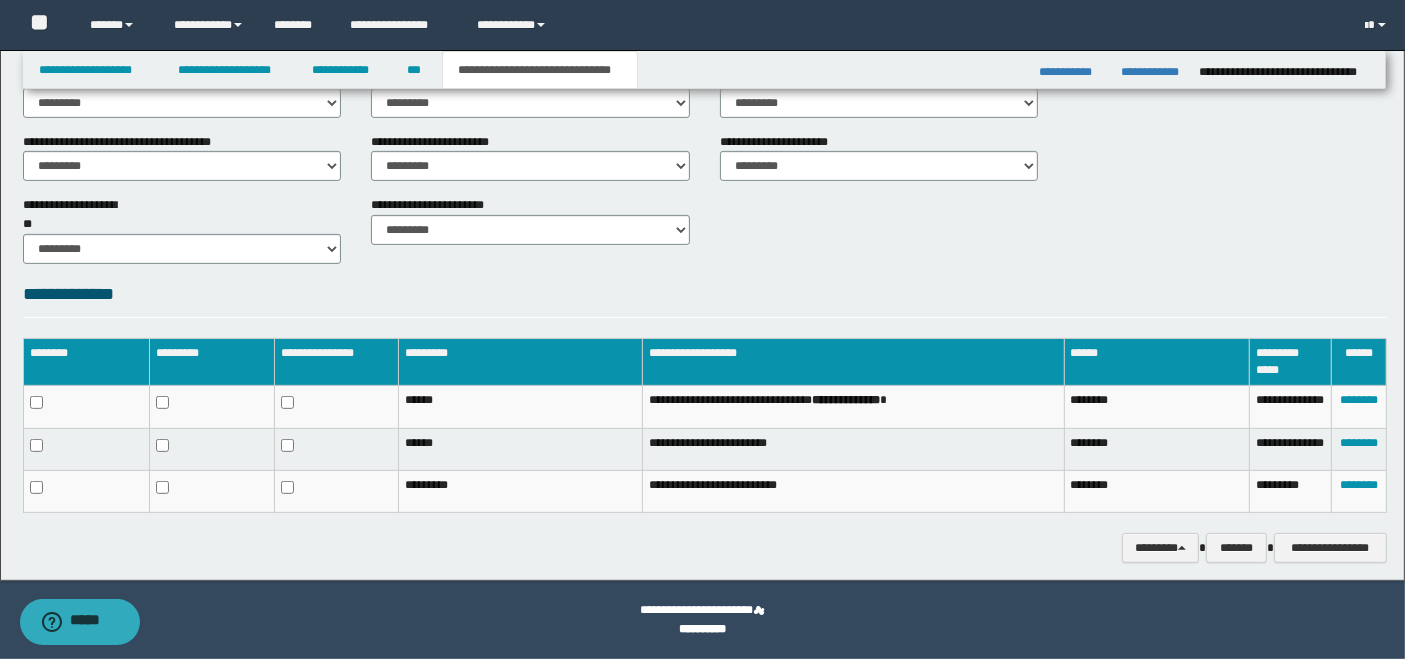 scroll, scrollTop: 263, scrollLeft: 0, axis: vertical 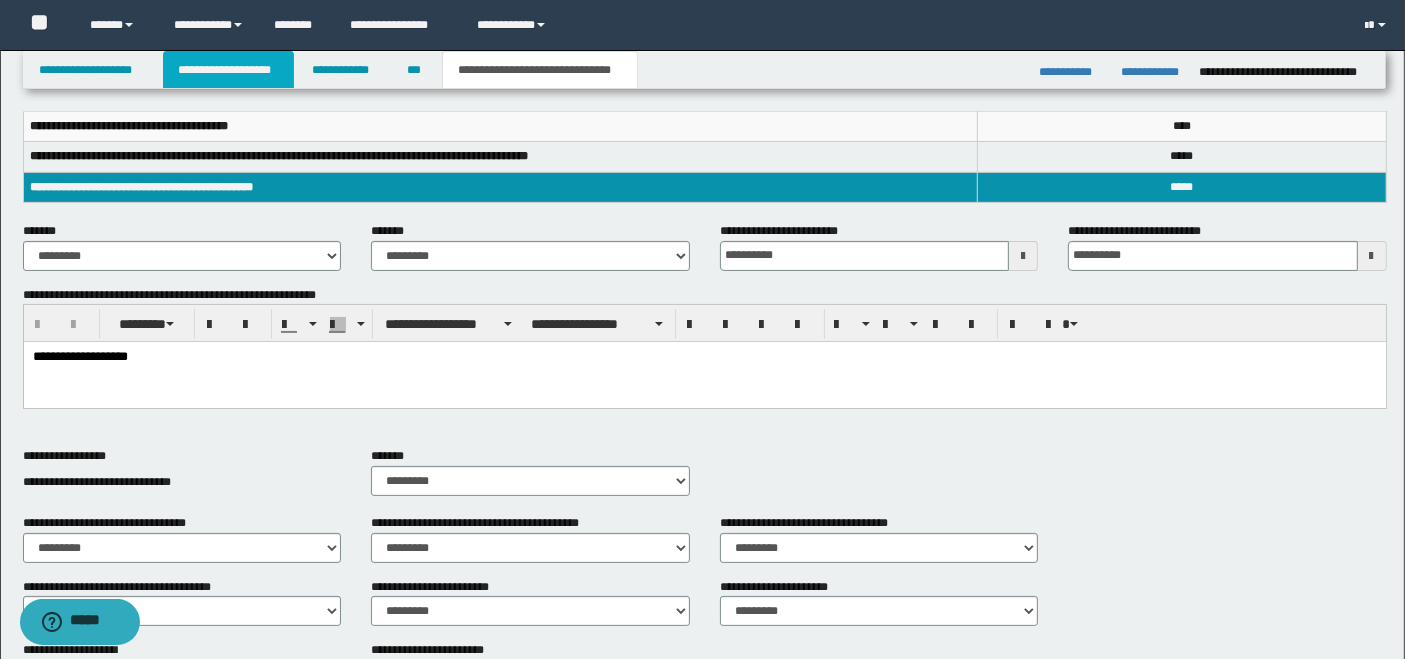 click on "**********" at bounding box center (228, 70) 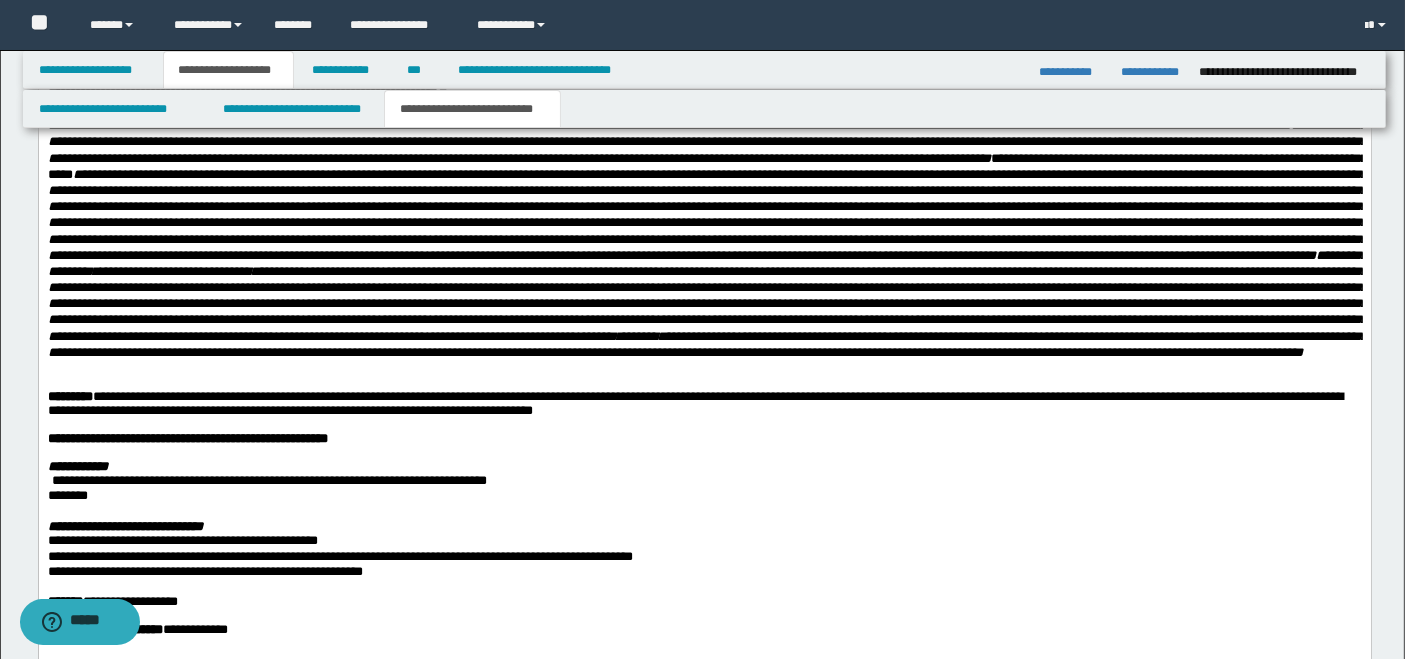 scroll, scrollTop: 3183, scrollLeft: 0, axis: vertical 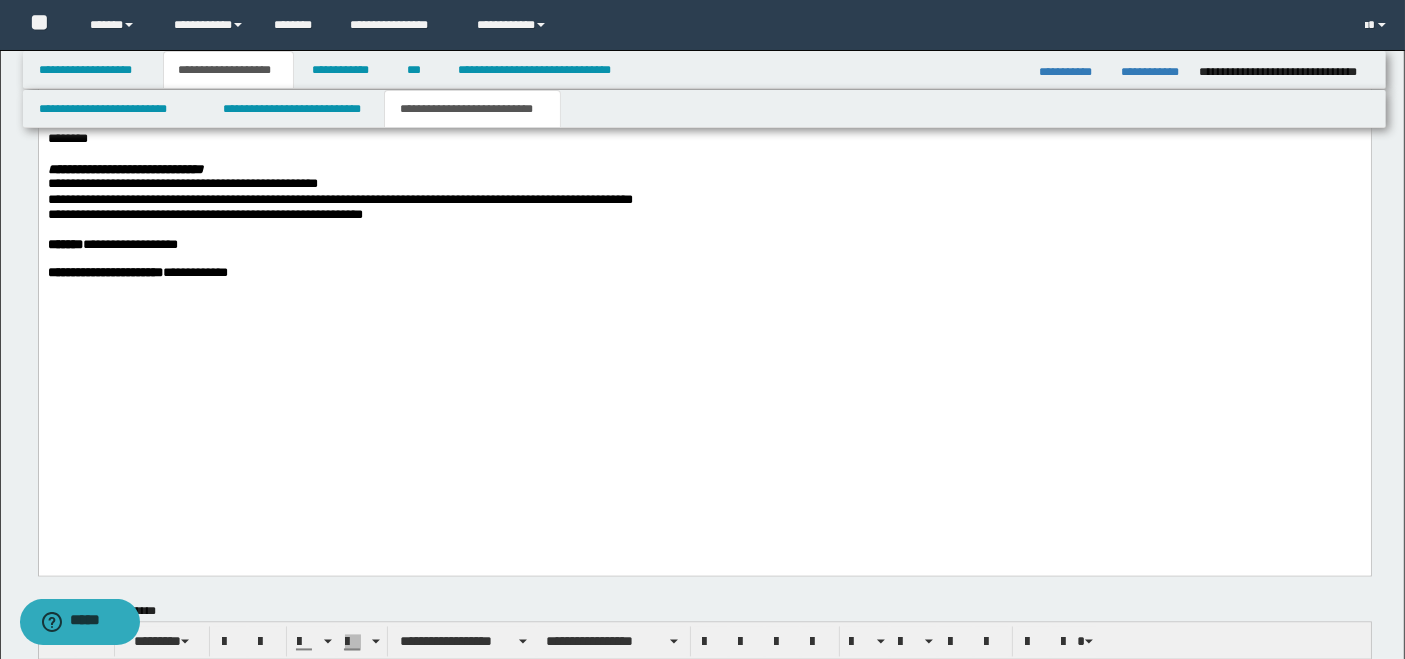 drag, startPoint x: 51, startPoint y: -261, endPoint x: 770, endPoint y: 141, distance: 823.75055 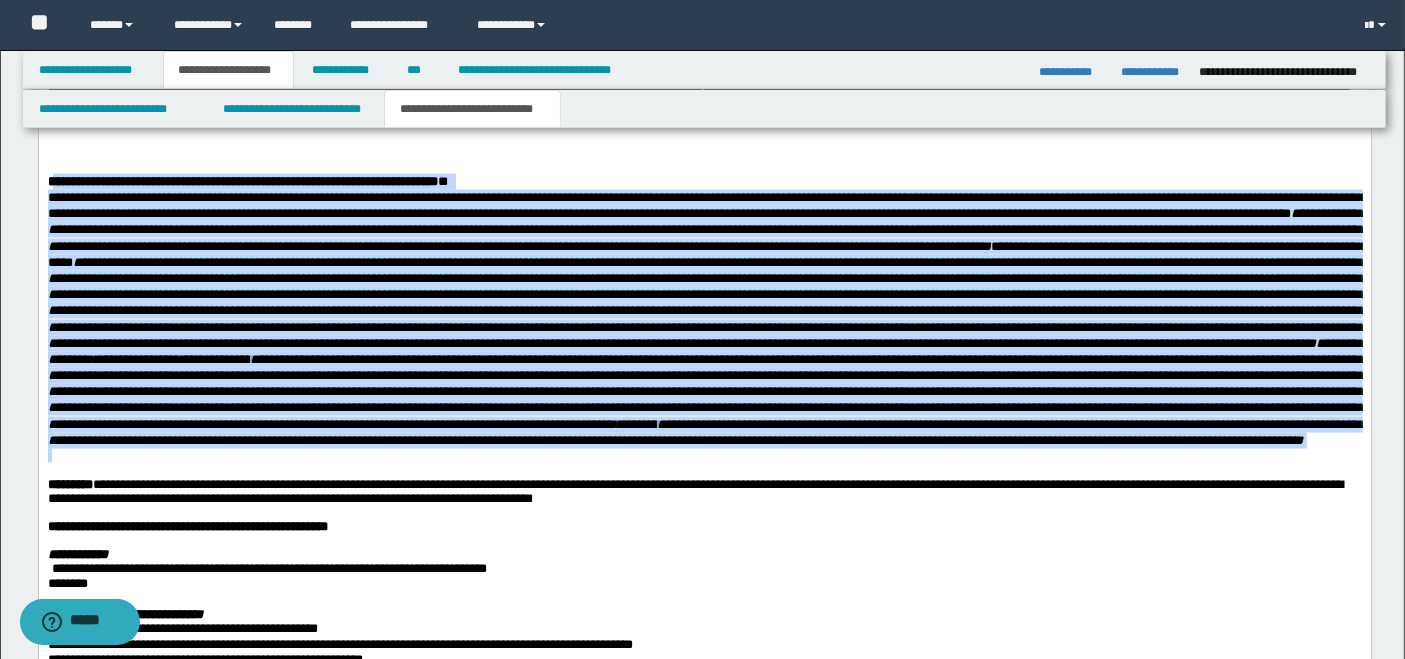 copy on "**********" 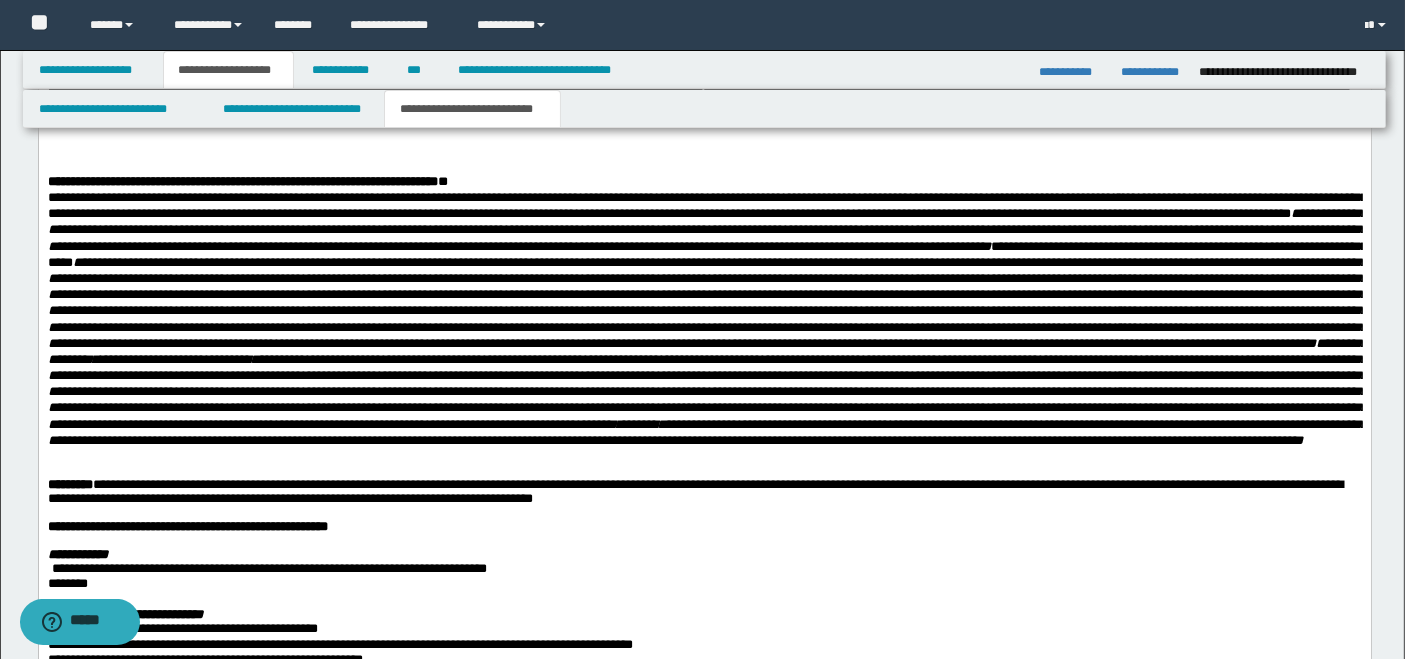 click on "**********" at bounding box center (540, 70) 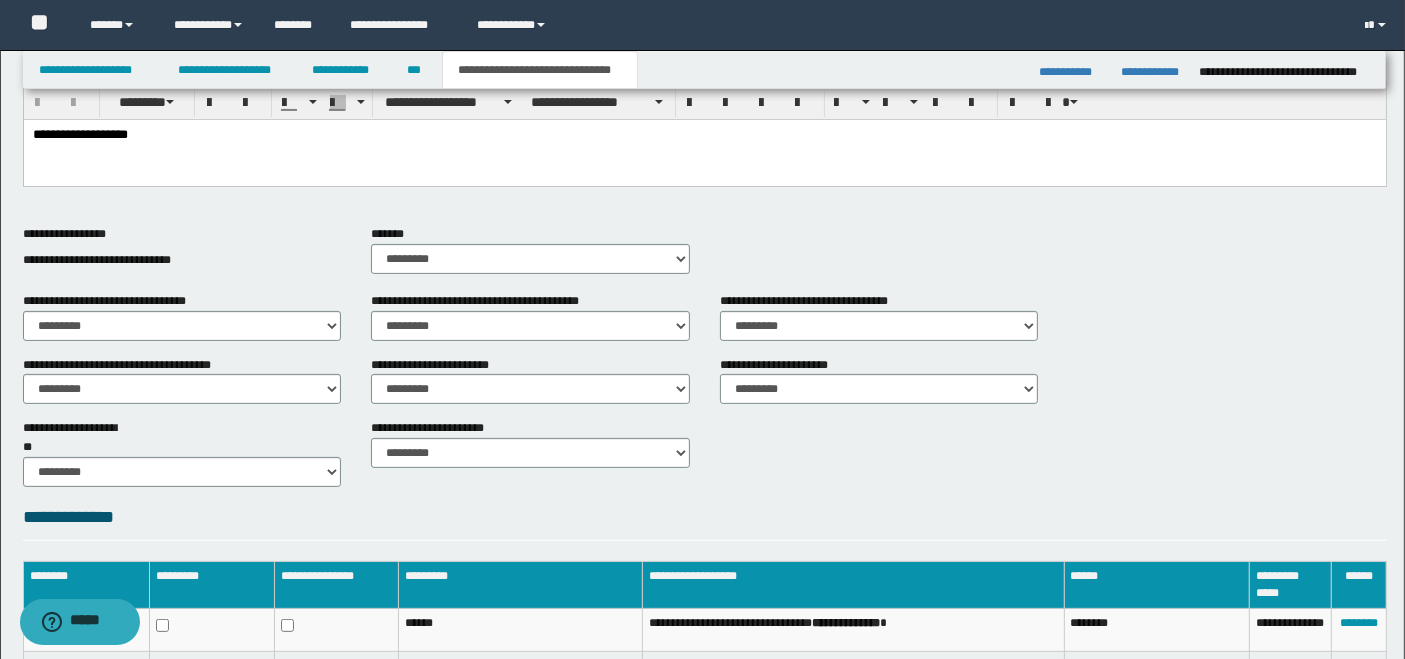scroll, scrollTop: 263, scrollLeft: 0, axis: vertical 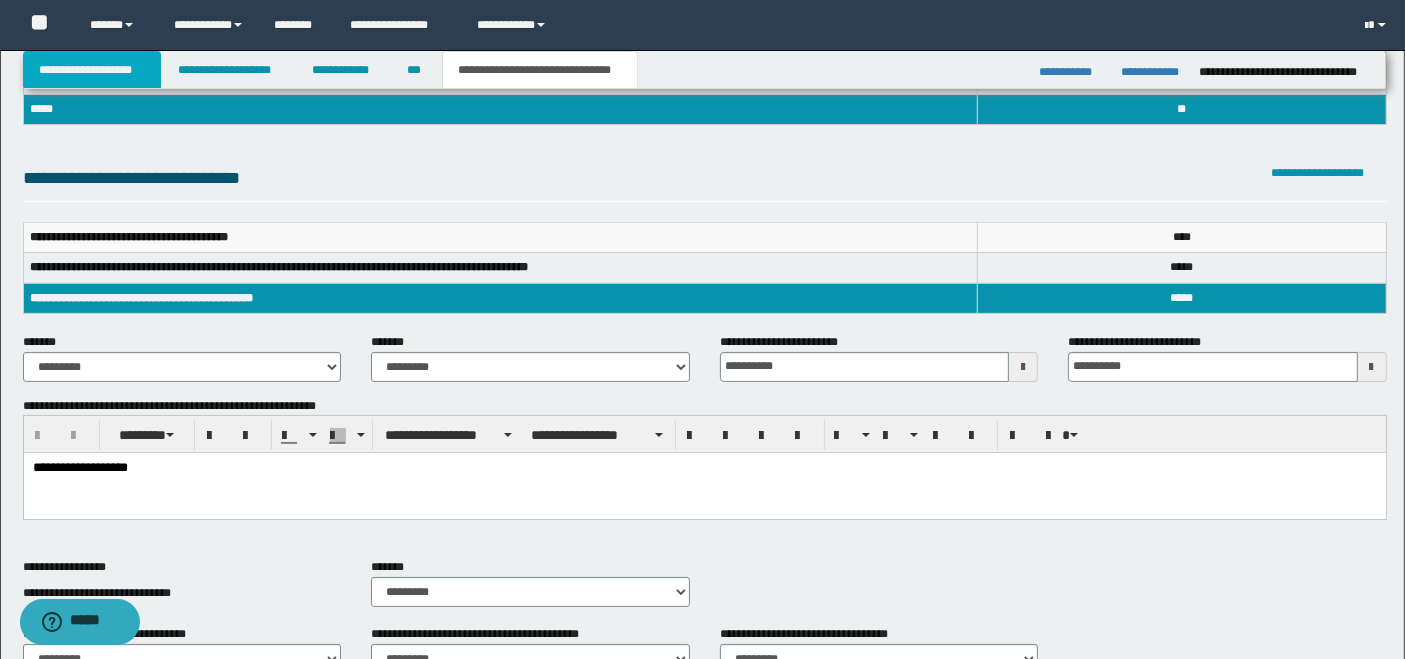 click on "**********" at bounding box center [92, 70] 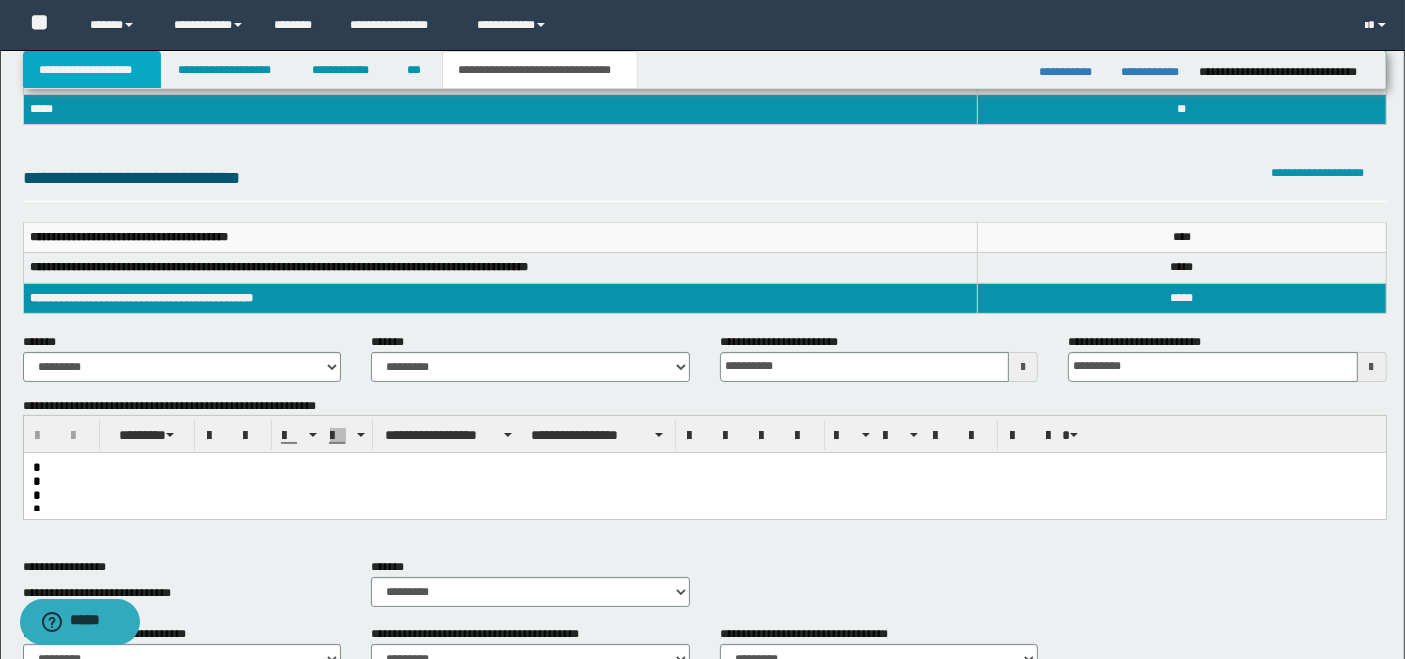 scroll, scrollTop: 183, scrollLeft: 0, axis: vertical 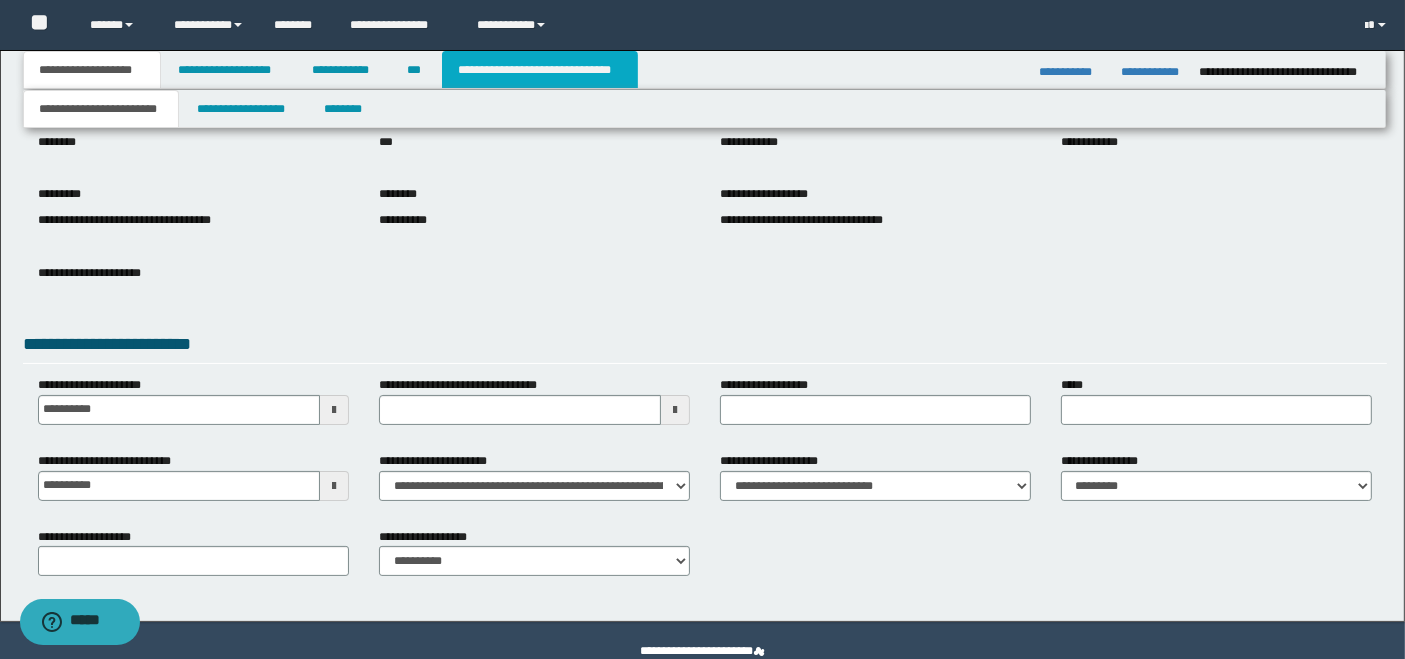 click on "**********" at bounding box center [540, 70] 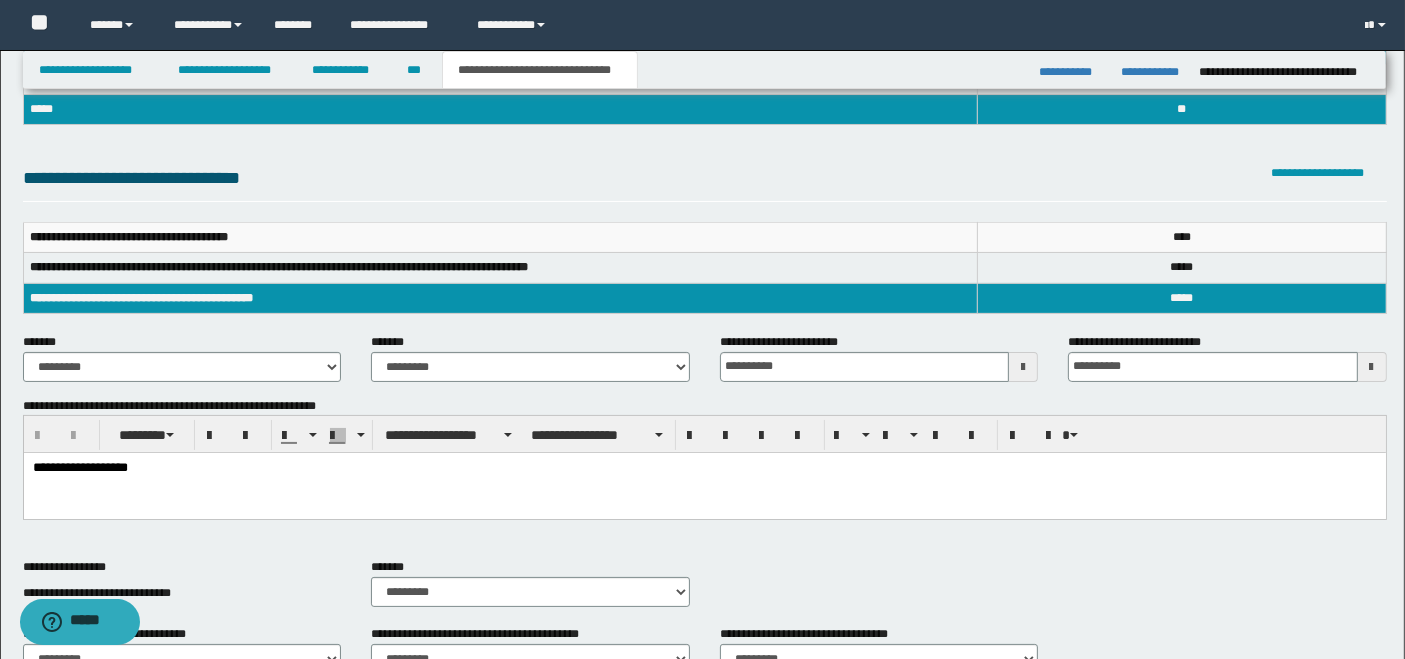 scroll, scrollTop: 708, scrollLeft: 0, axis: vertical 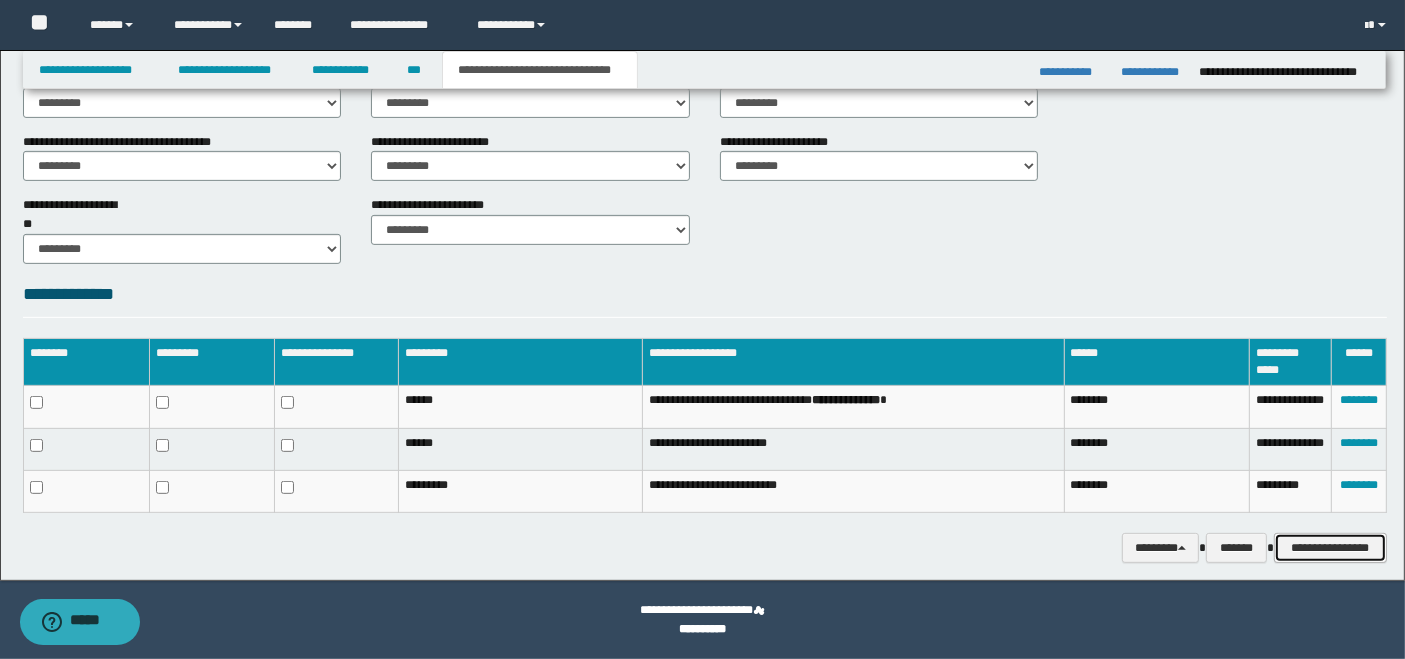 click on "**********" at bounding box center [1330, 547] 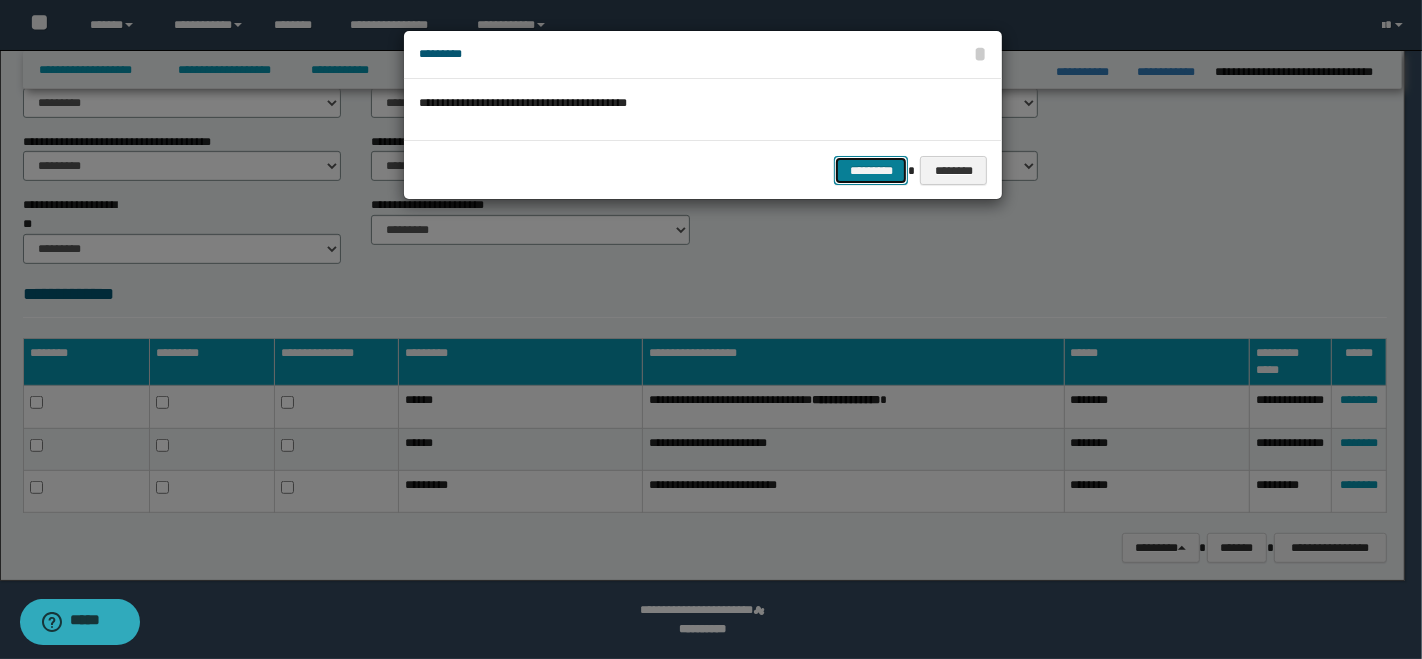 click on "*********" at bounding box center (871, 170) 